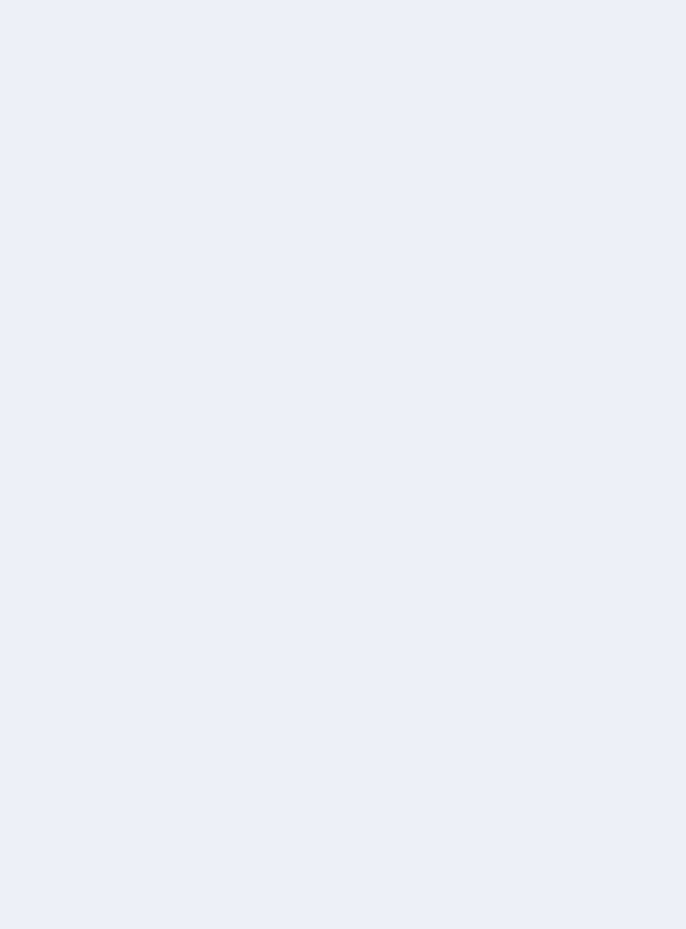 scroll, scrollTop: 0, scrollLeft: 0, axis: both 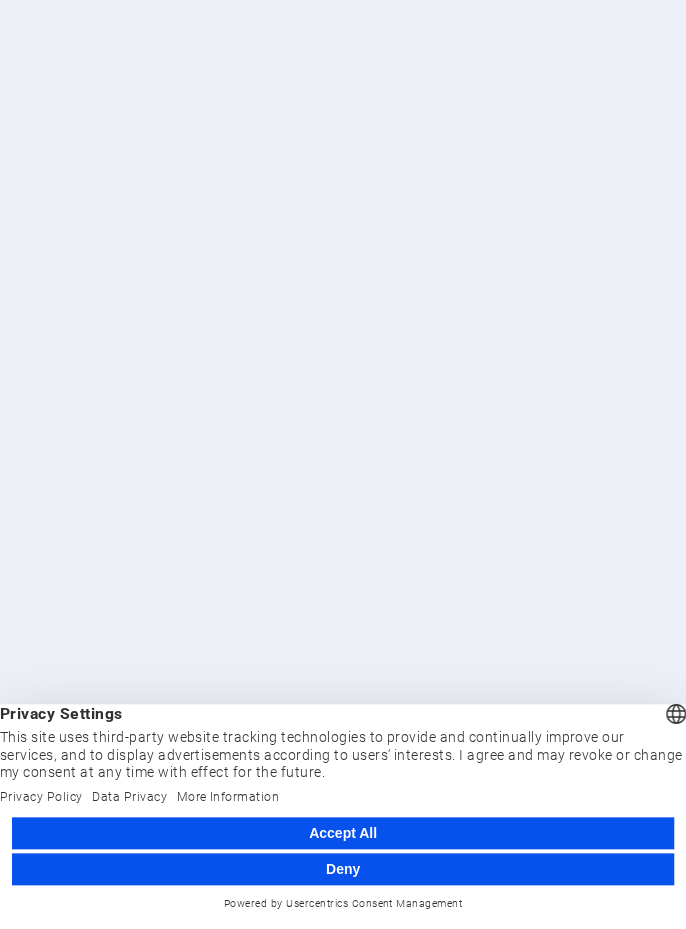 click on "Accept All" at bounding box center [343, 833] 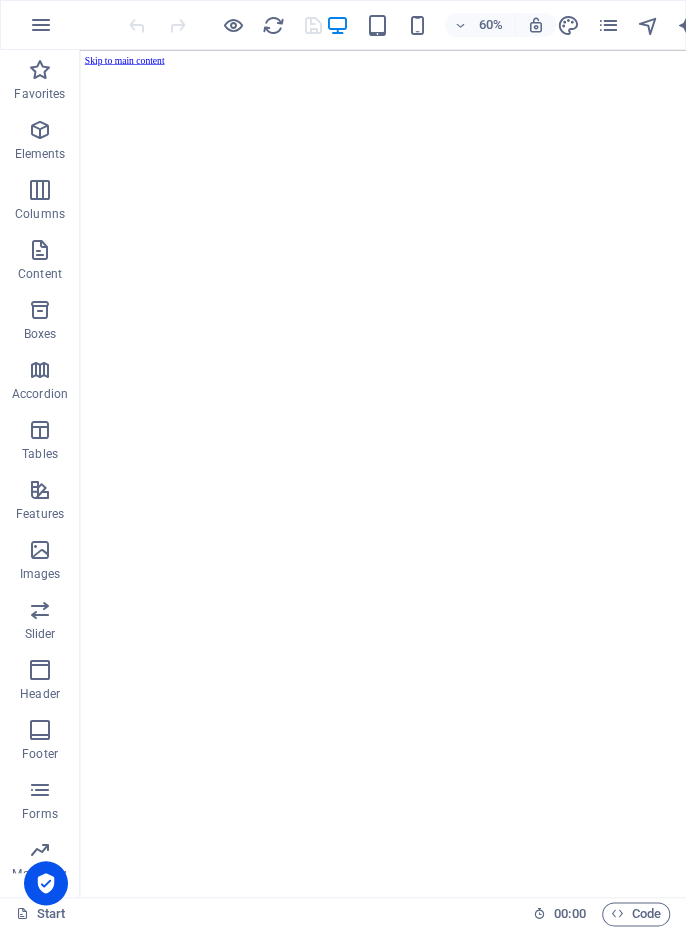 scroll, scrollTop: 0, scrollLeft: 0, axis: both 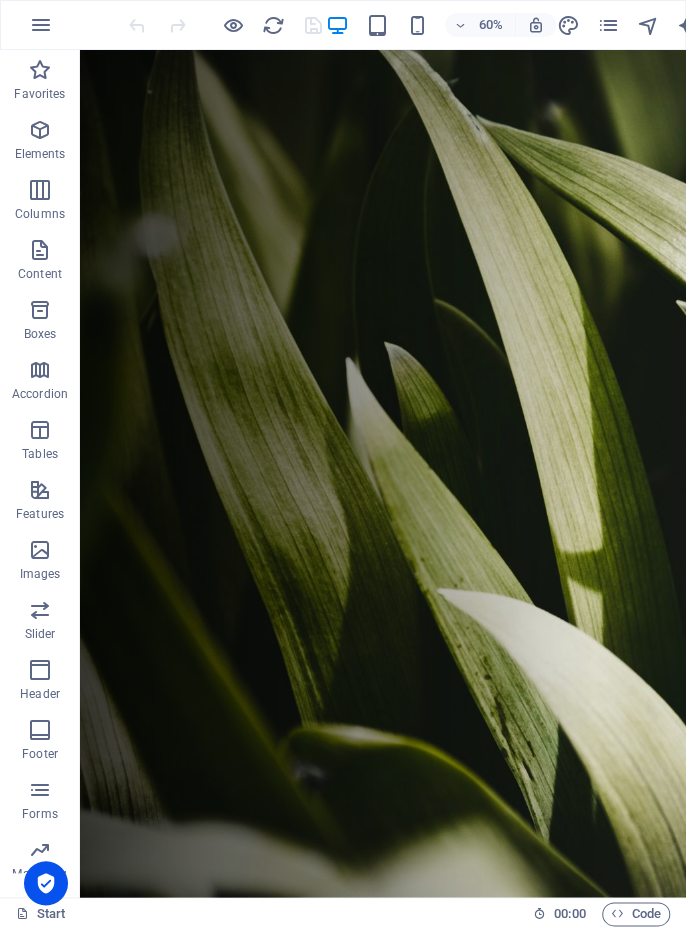 click at bounding box center (608, 25) 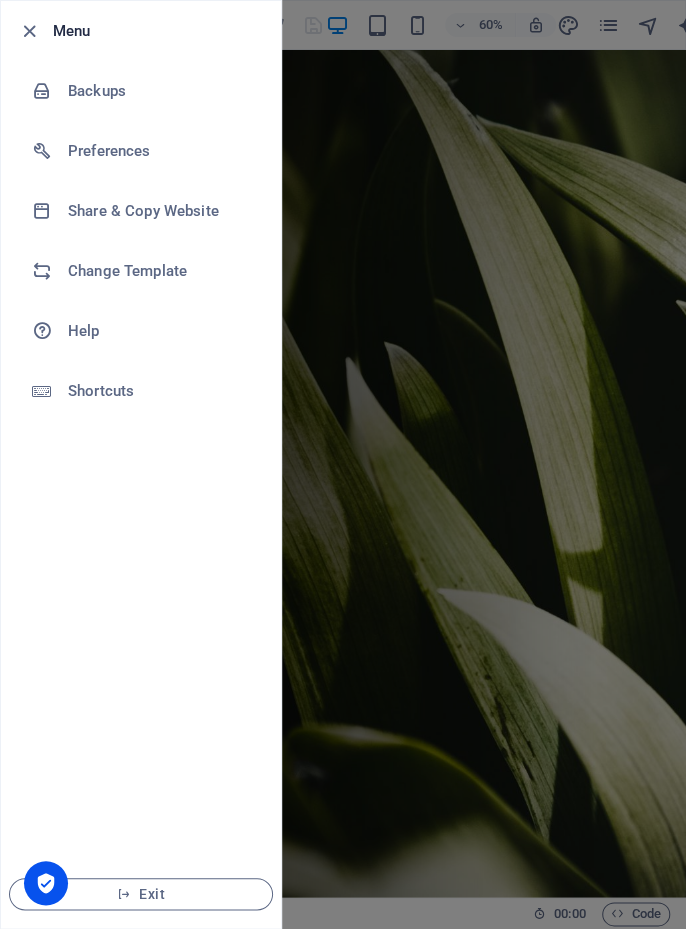 click on "Menu Backups Preferences Share & Copy Website Change Template Help Shortcuts Exit" at bounding box center [141, 464] 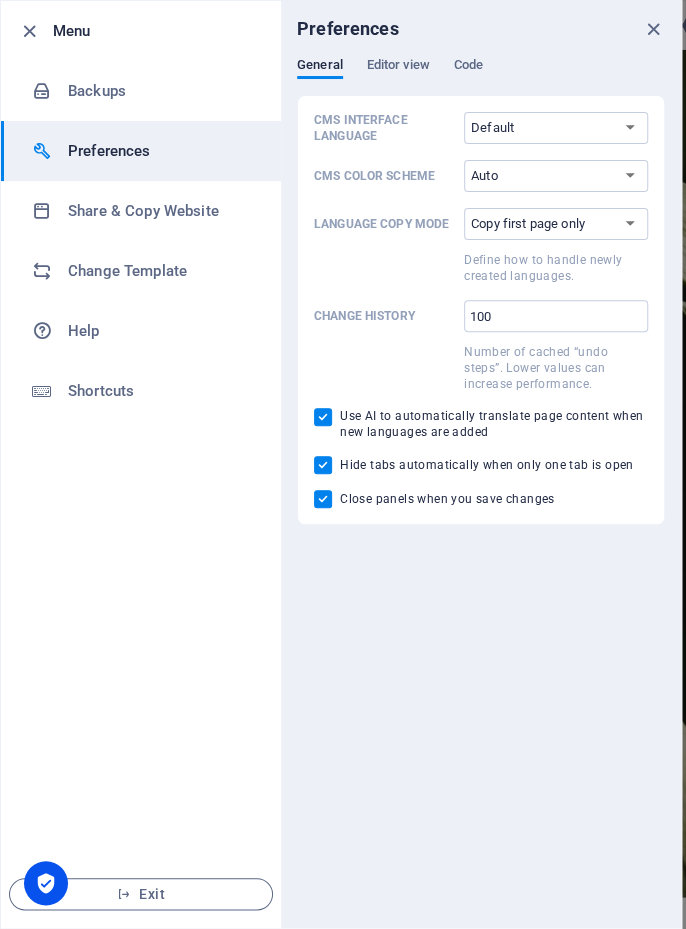 click on "Default Deutsch English Español Français Magyar Italiano Nederlands Polski Português русский язык Svenska Türkçe 日本語" at bounding box center [556, 128] 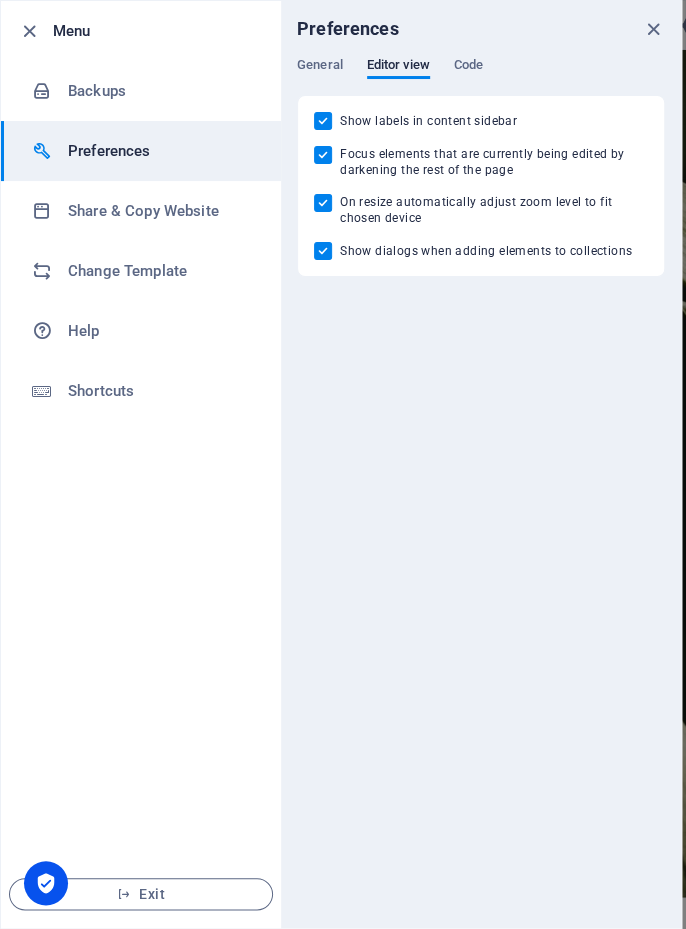click on "Code" at bounding box center [468, 67] 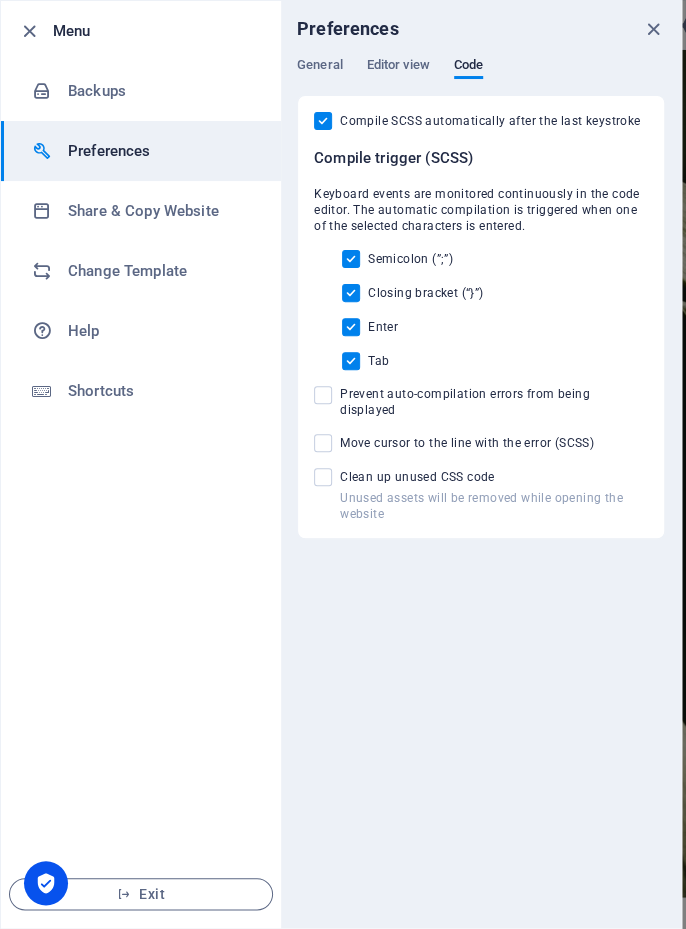 click on "General" at bounding box center (320, 67) 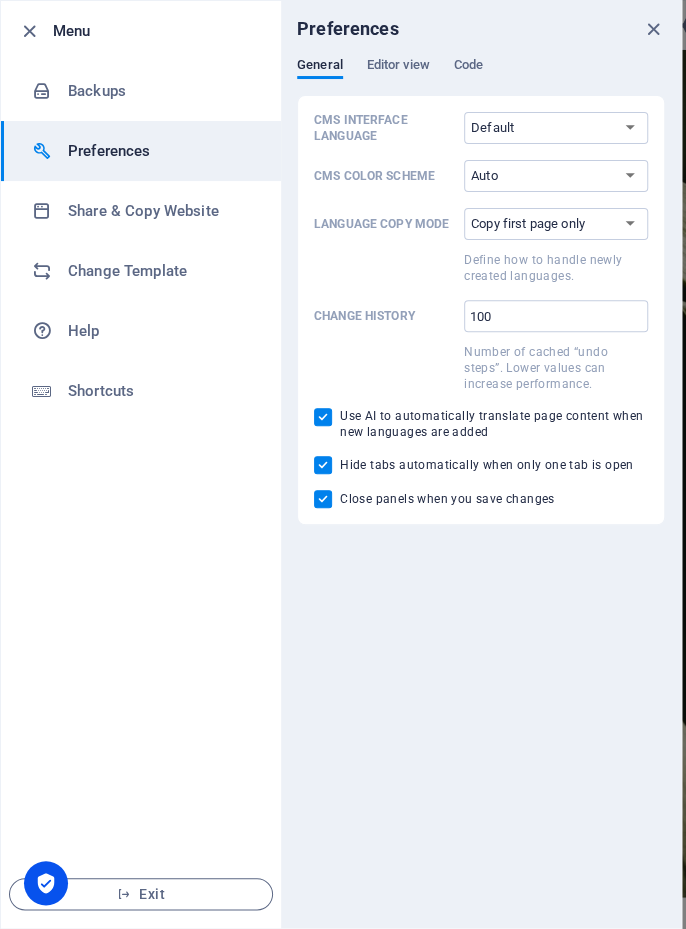 click on "Backups" at bounding box center [160, 91] 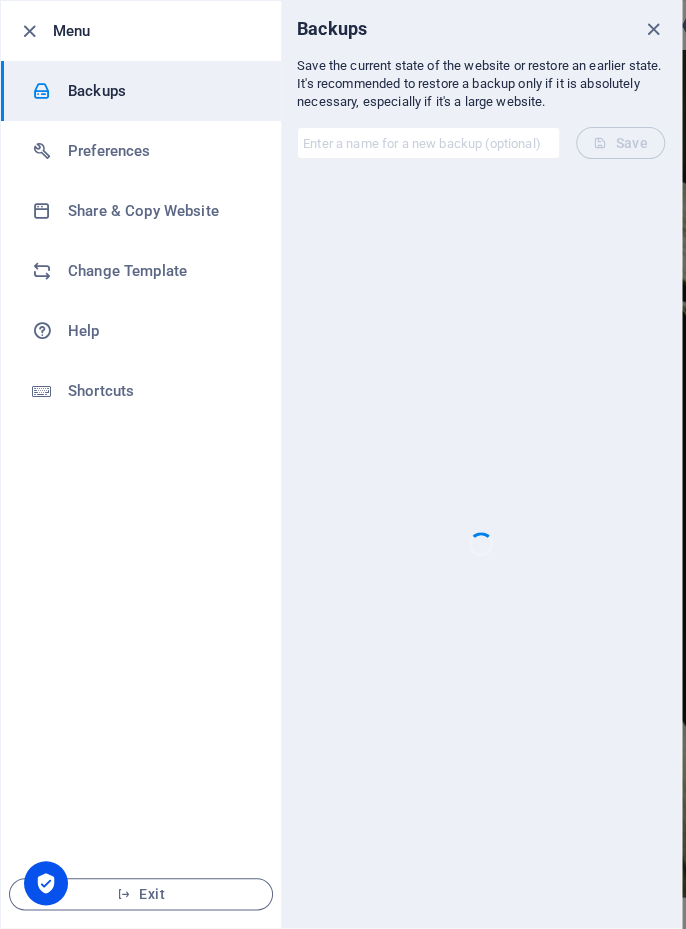 click on "Menu" at bounding box center (159, 31) 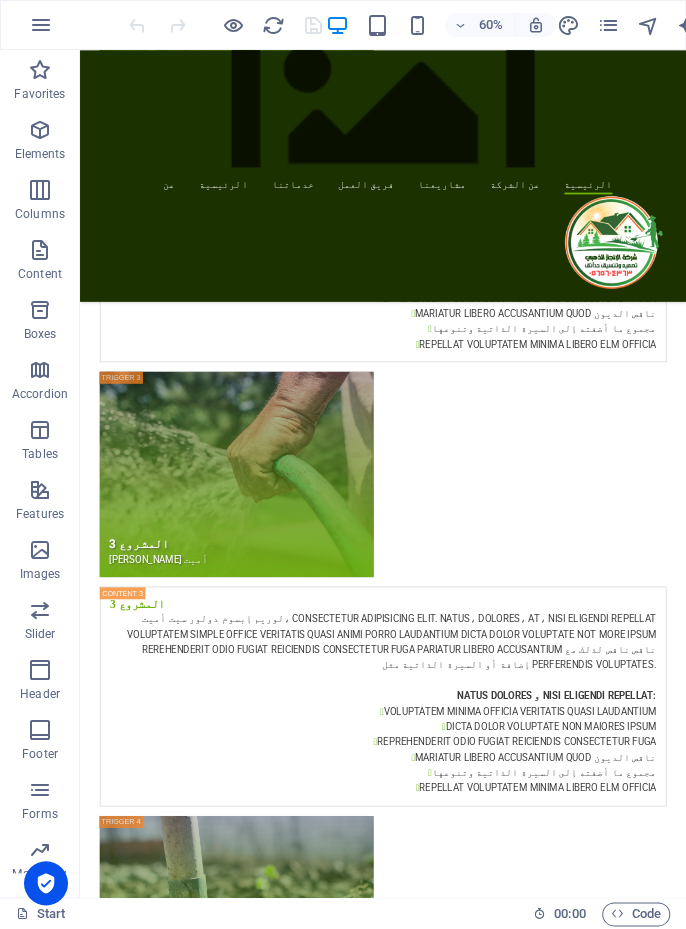 scroll, scrollTop: 9180, scrollLeft: 0, axis: vertical 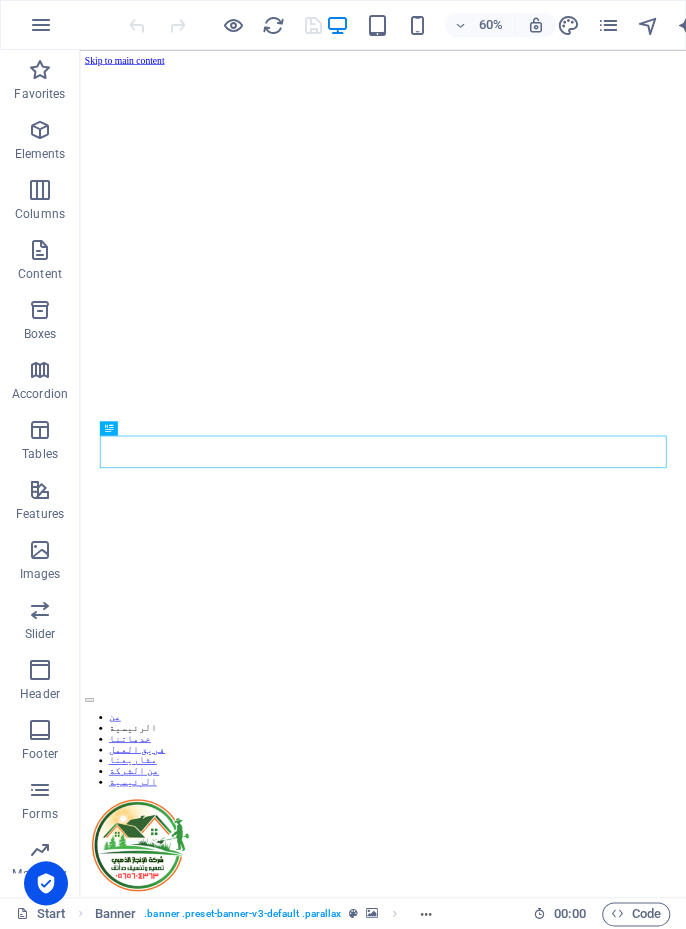 click at bounding box center (41, 25) 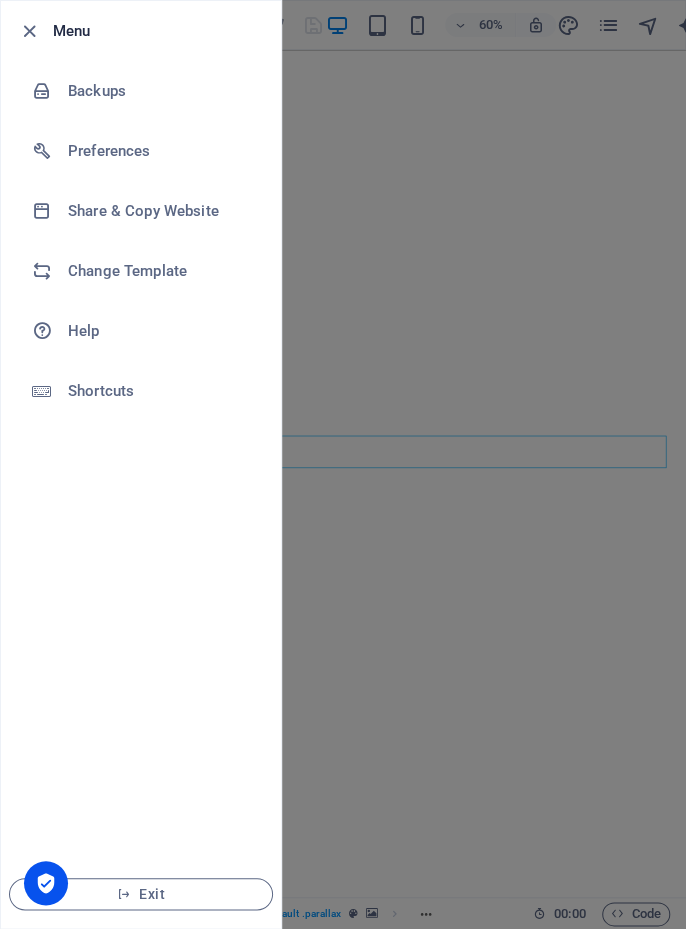 click on "Change Template" at bounding box center (160, 271) 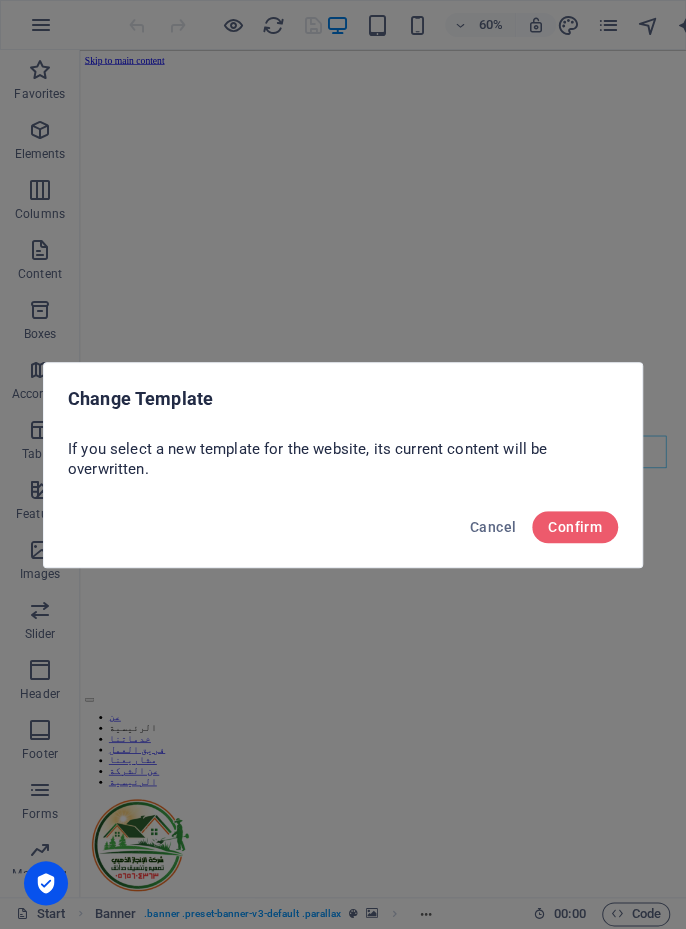click on "Confirm" at bounding box center (575, 527) 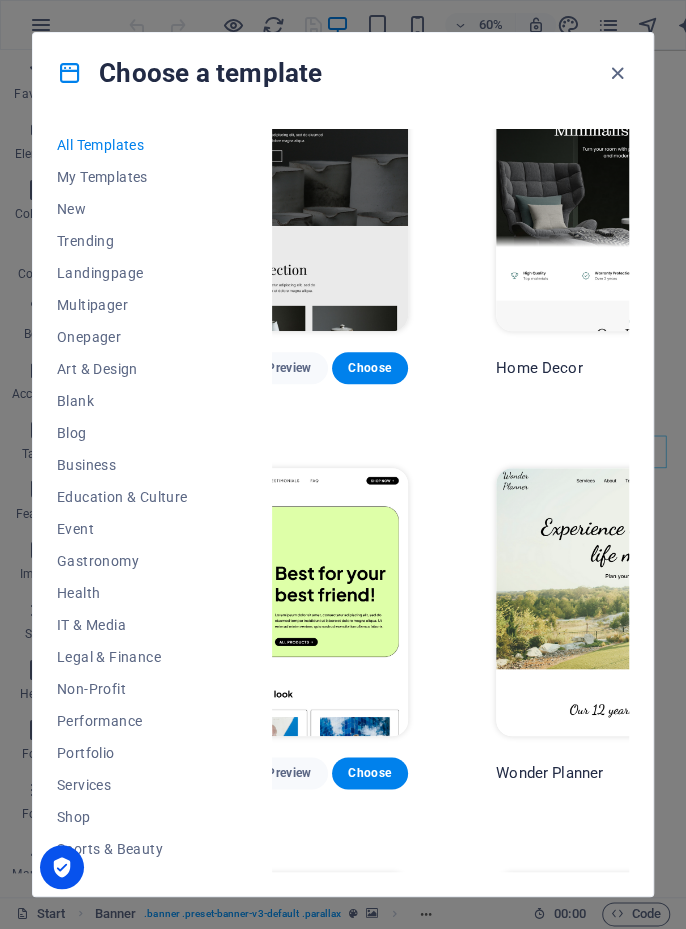 scroll, scrollTop: 497, scrollLeft: 158, axis: both 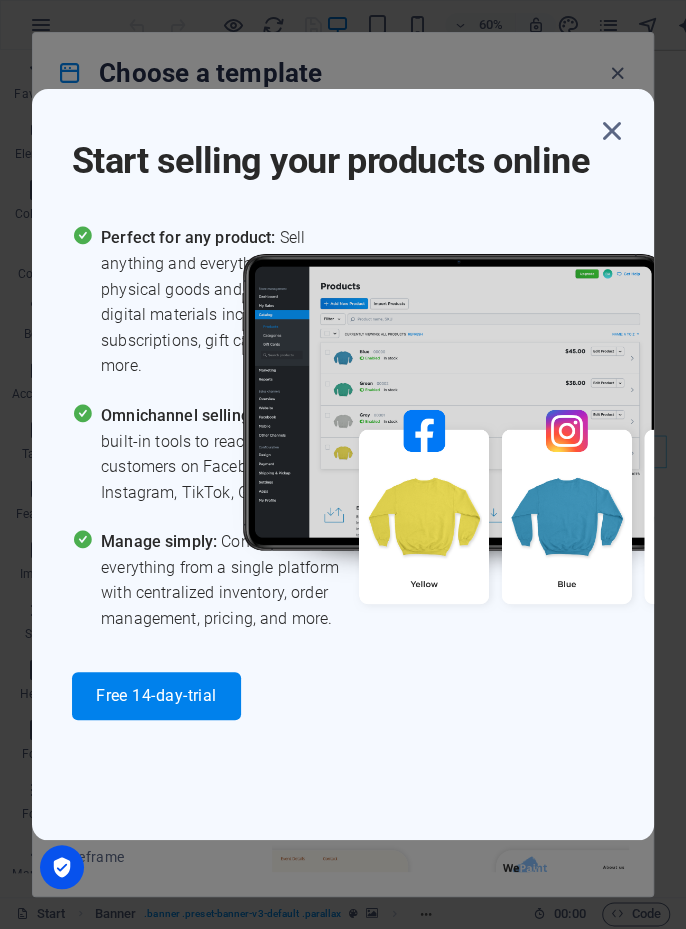 click at bounding box center (612, 131) 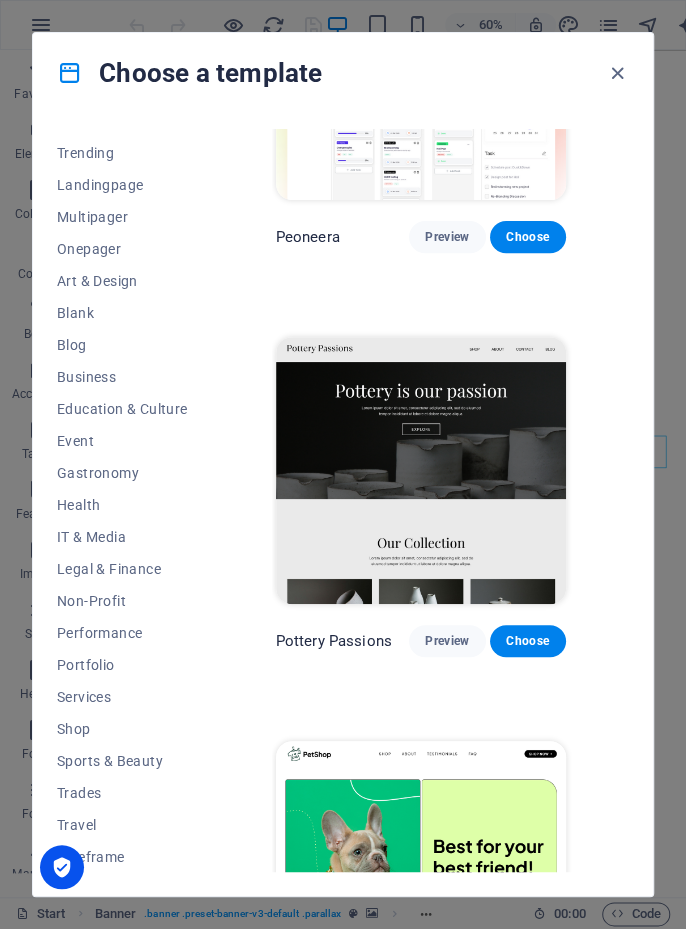 scroll, scrollTop: 0, scrollLeft: 0, axis: both 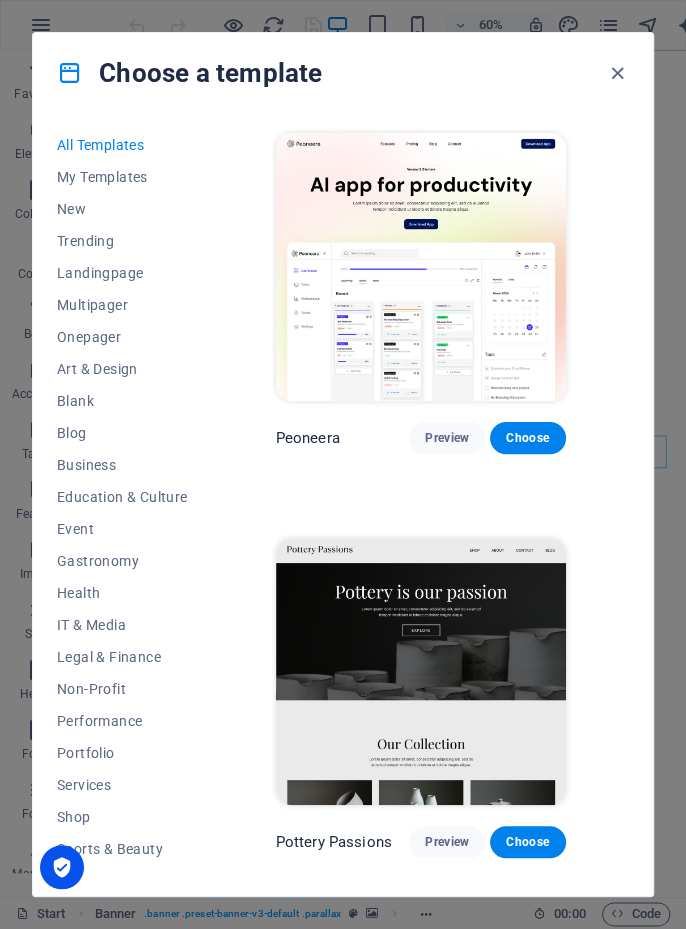 click at bounding box center (617, 73) 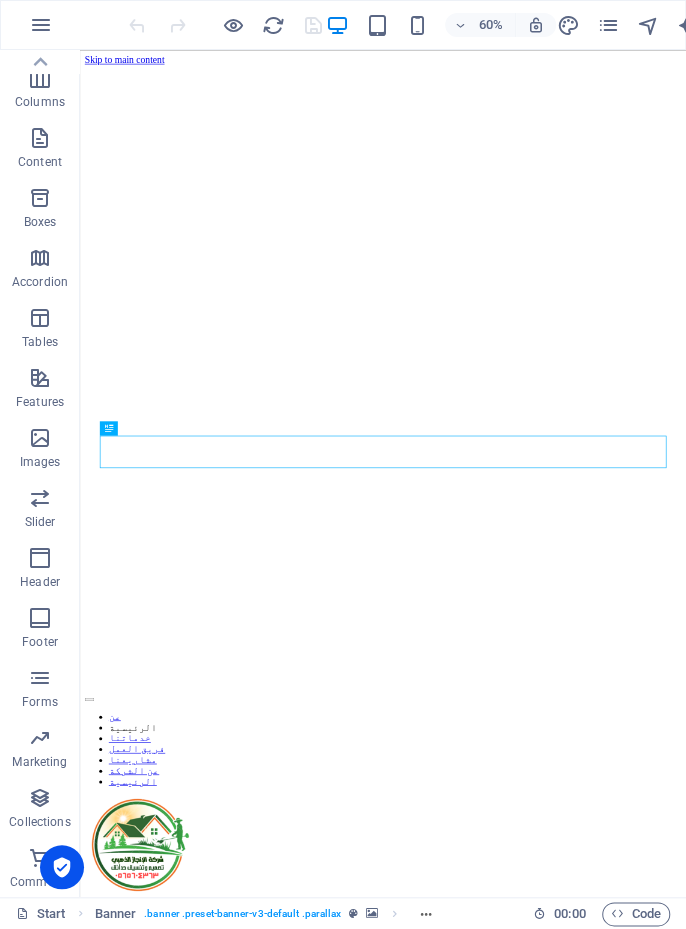 scroll, scrollTop: 0, scrollLeft: 0, axis: both 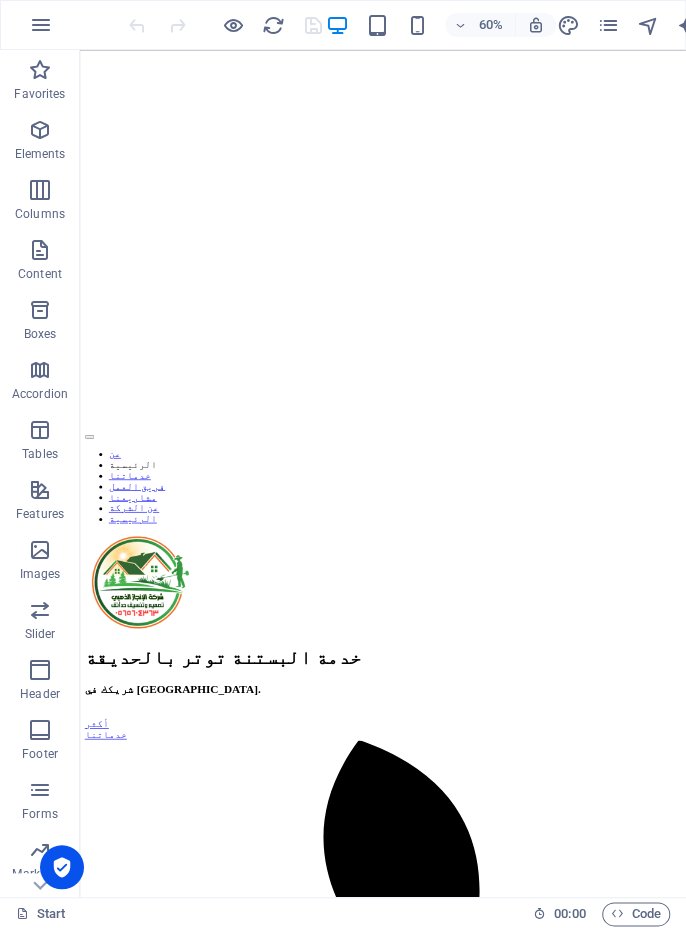 click at bounding box center (41, 25) 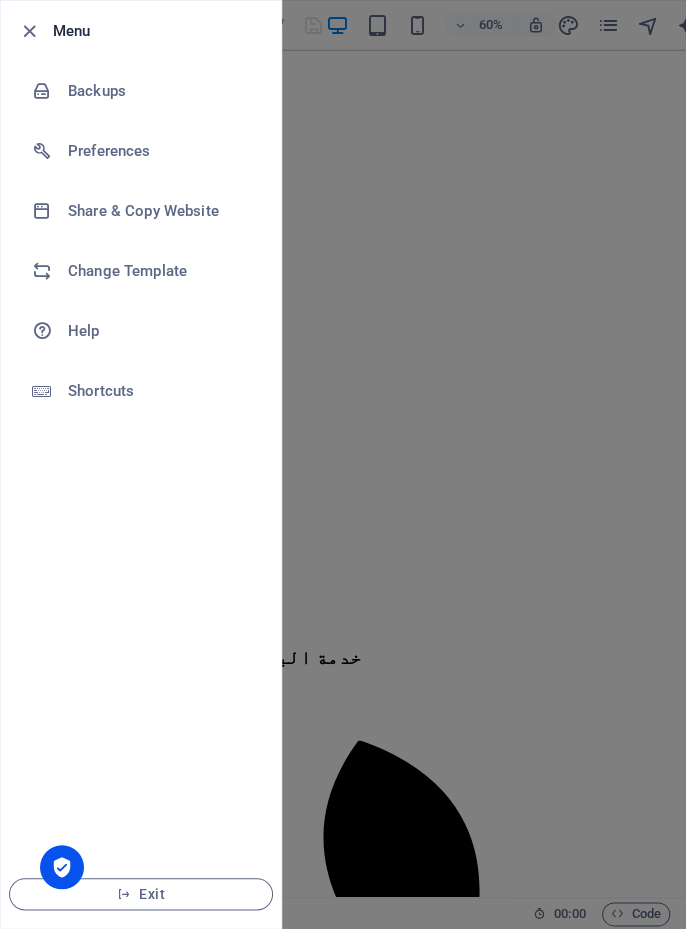 click on "Preferences" at bounding box center (160, 151) 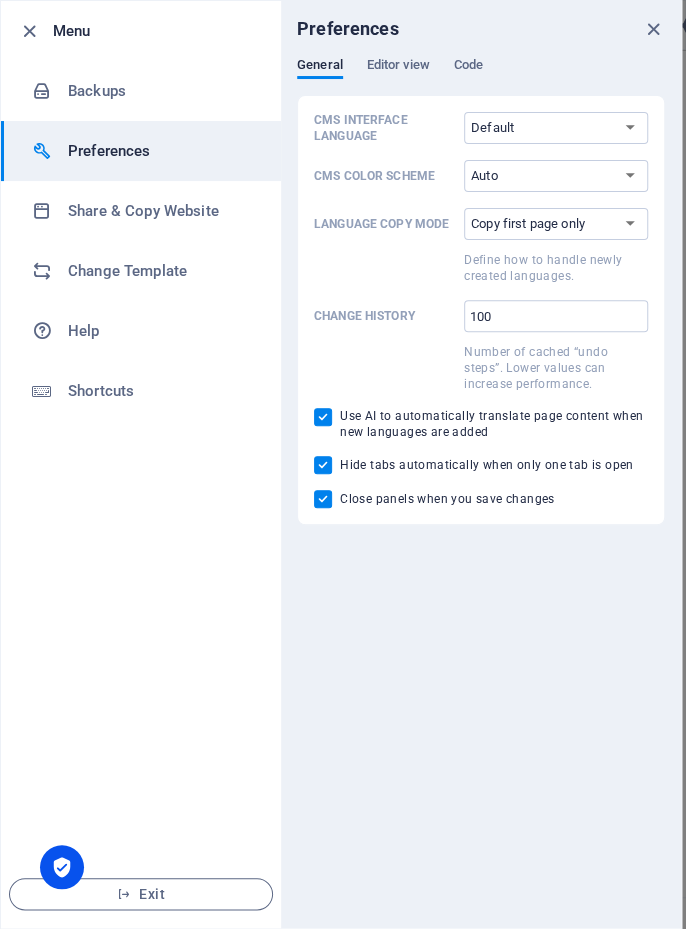 click at bounding box center [653, 29] 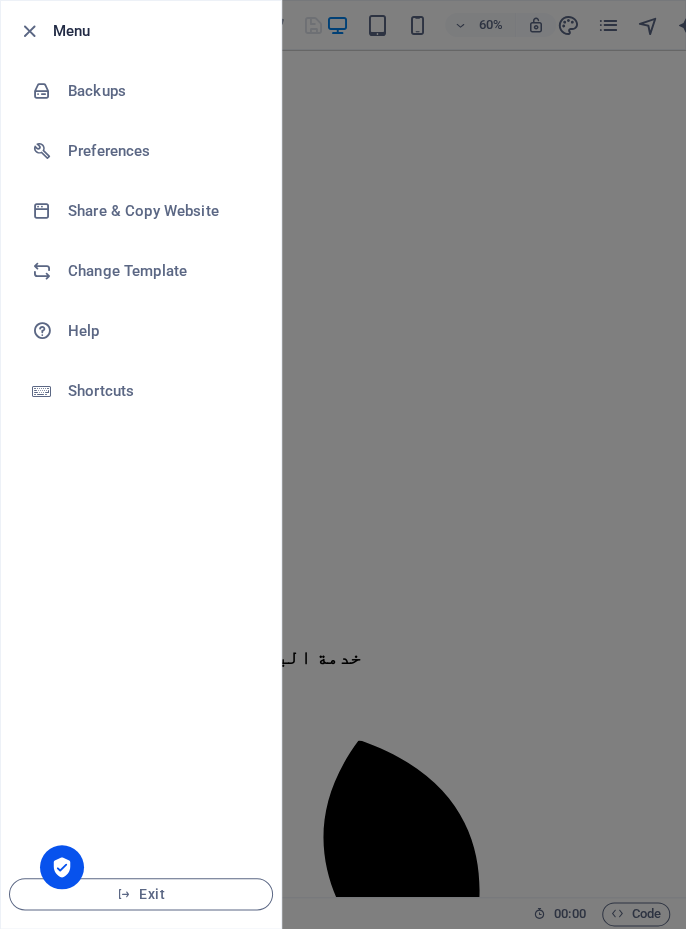 click at bounding box center (29, 31) 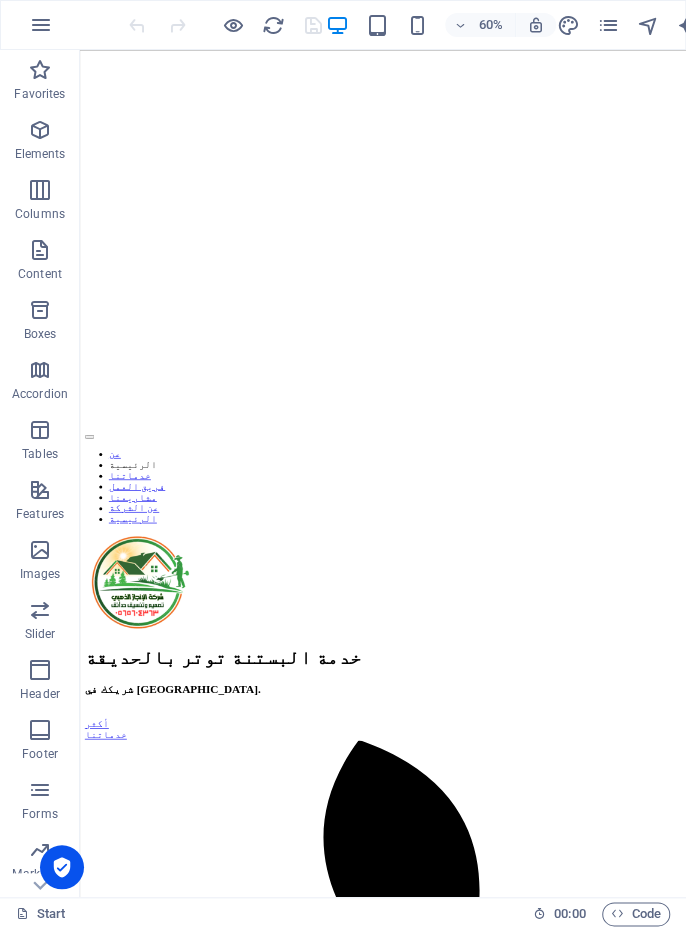 click on "Elements" at bounding box center [40, 154] 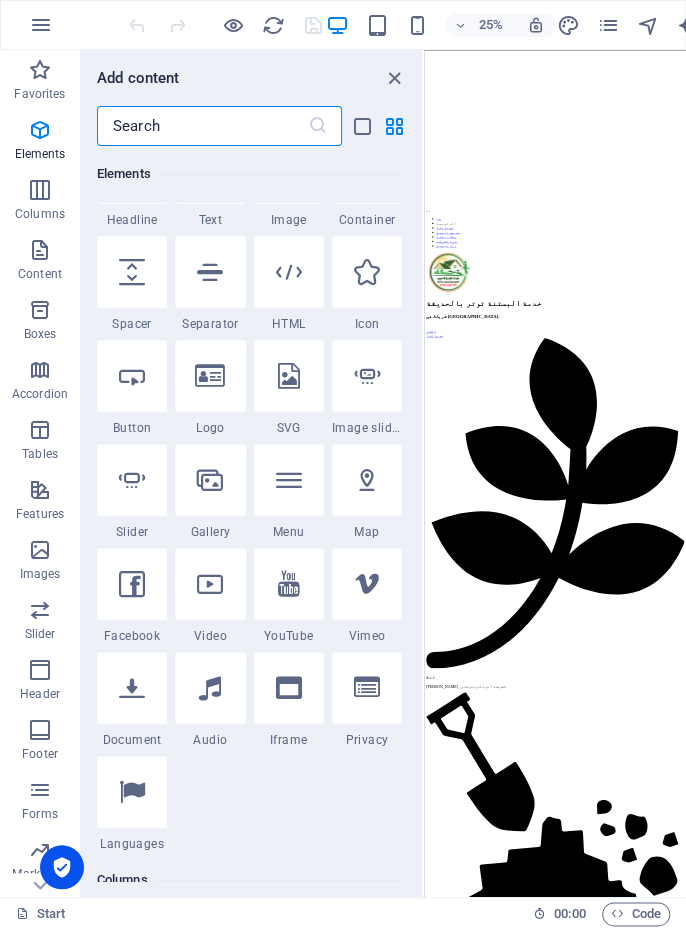 scroll, scrollTop: 266, scrollLeft: 0, axis: vertical 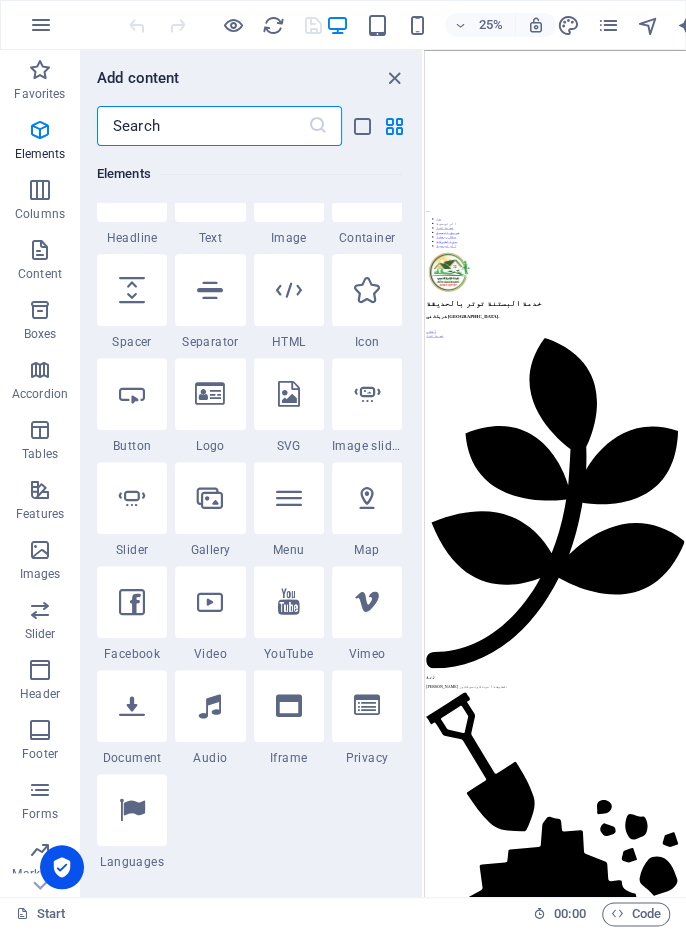 click at bounding box center [210, 394] 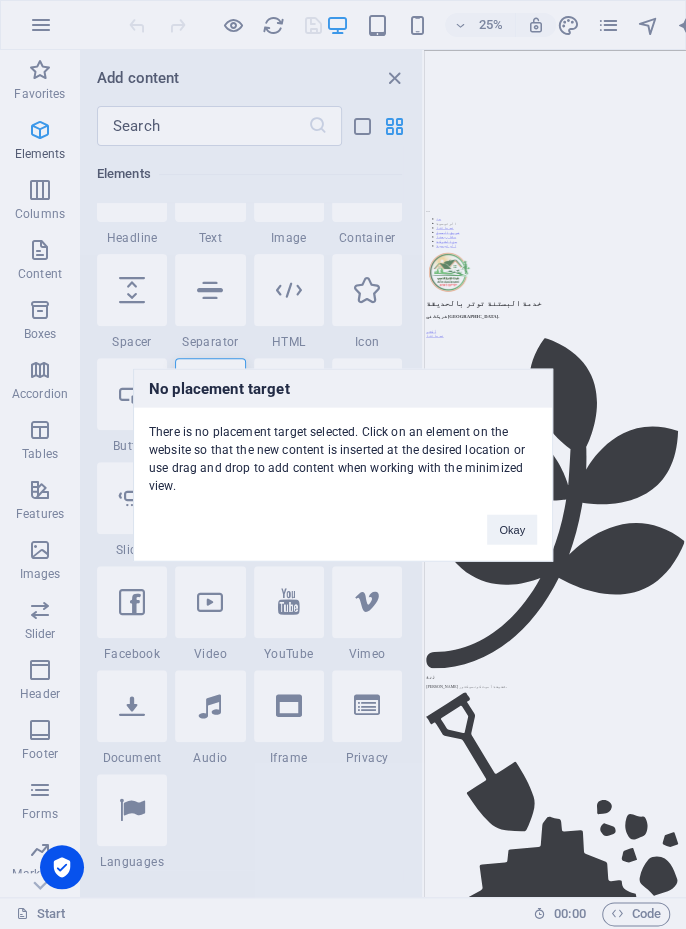 click on "Okay" at bounding box center [512, 529] 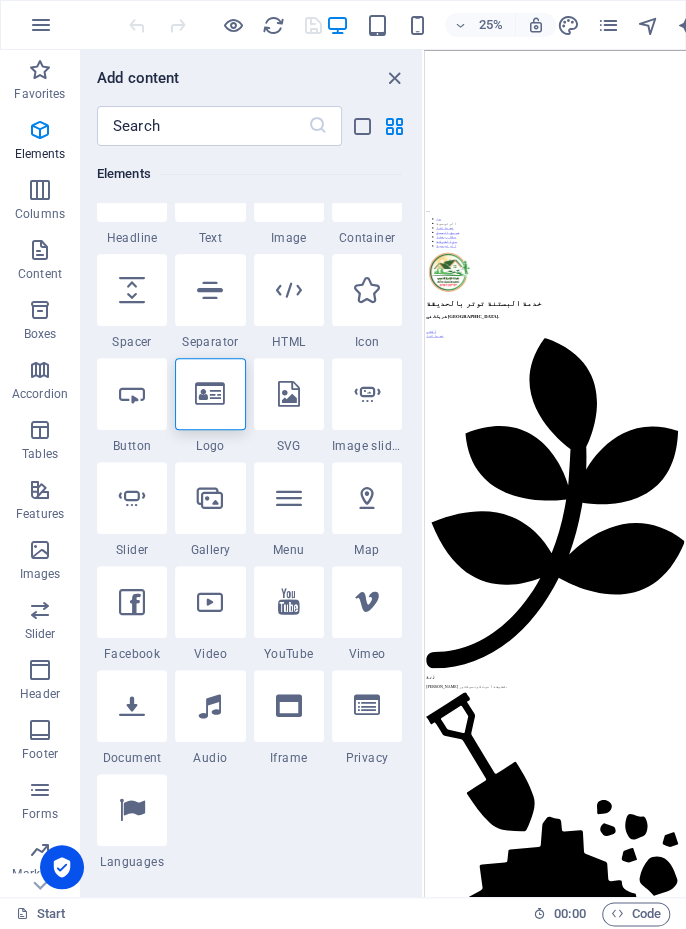 click on "Content" at bounding box center (40, 274) 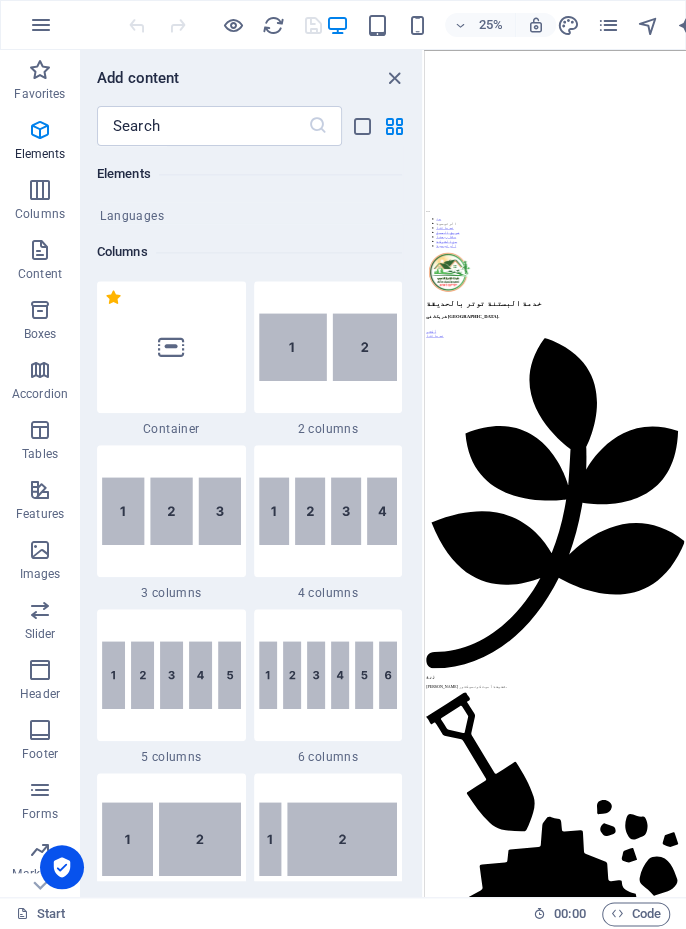 scroll, scrollTop: 912, scrollLeft: 0, axis: vertical 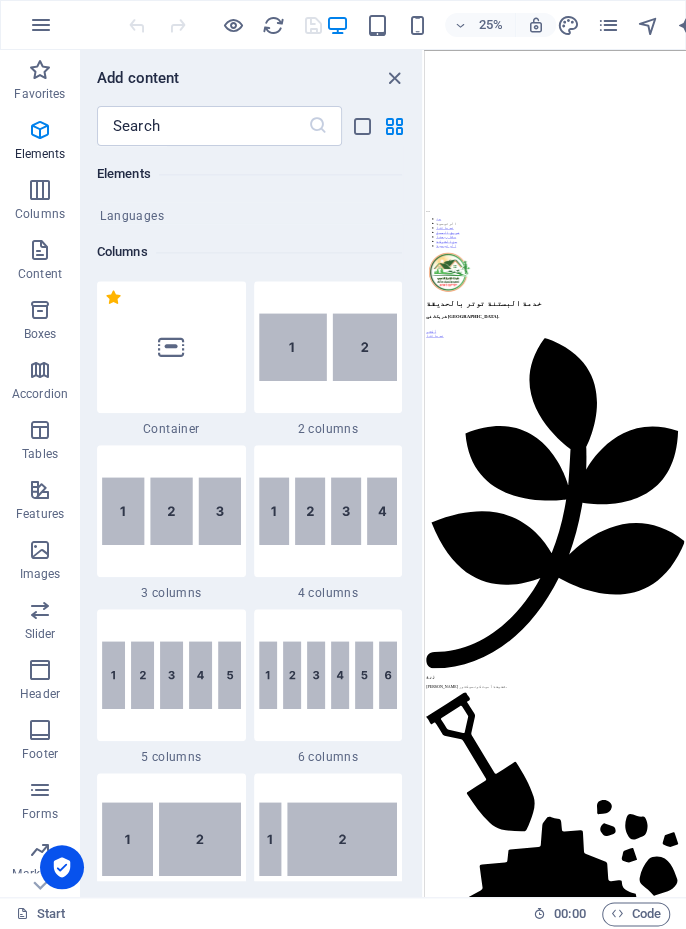 click on "Tables" at bounding box center (40, 454) 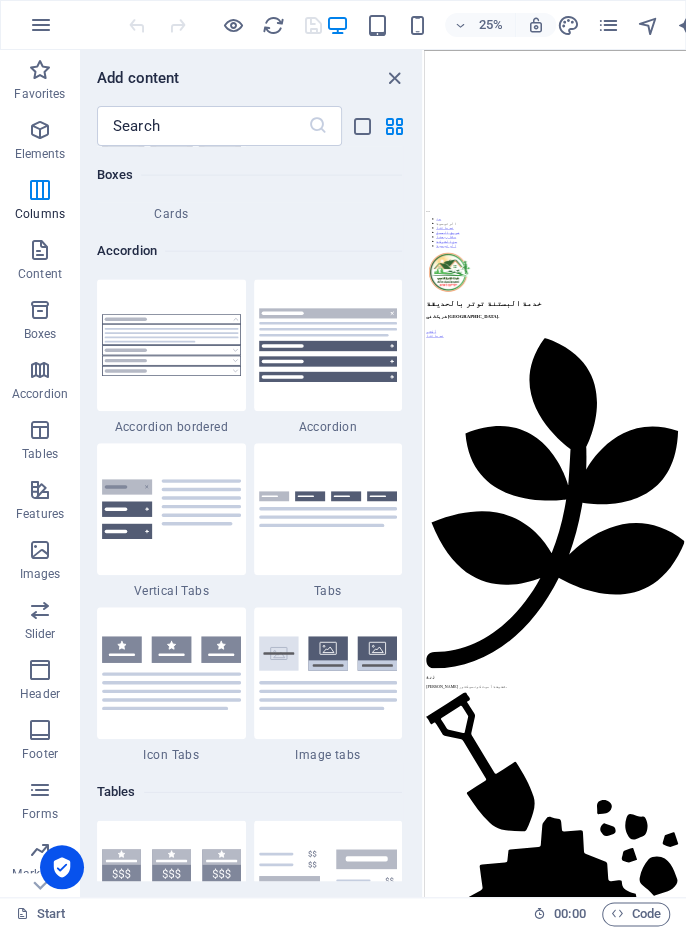 scroll, scrollTop: 6761, scrollLeft: 0, axis: vertical 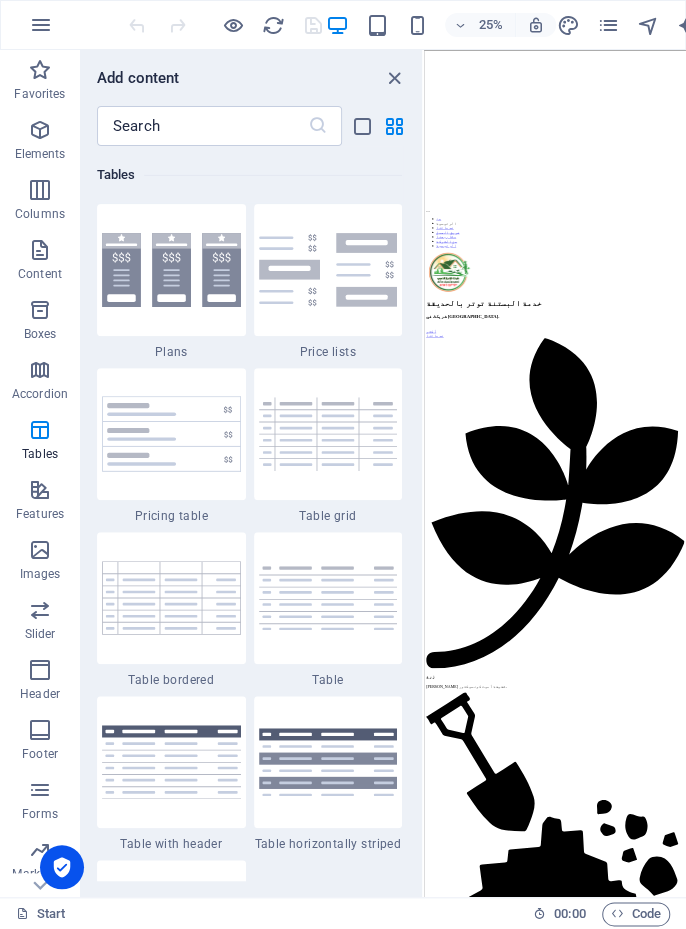click on "Features" at bounding box center [40, 514] 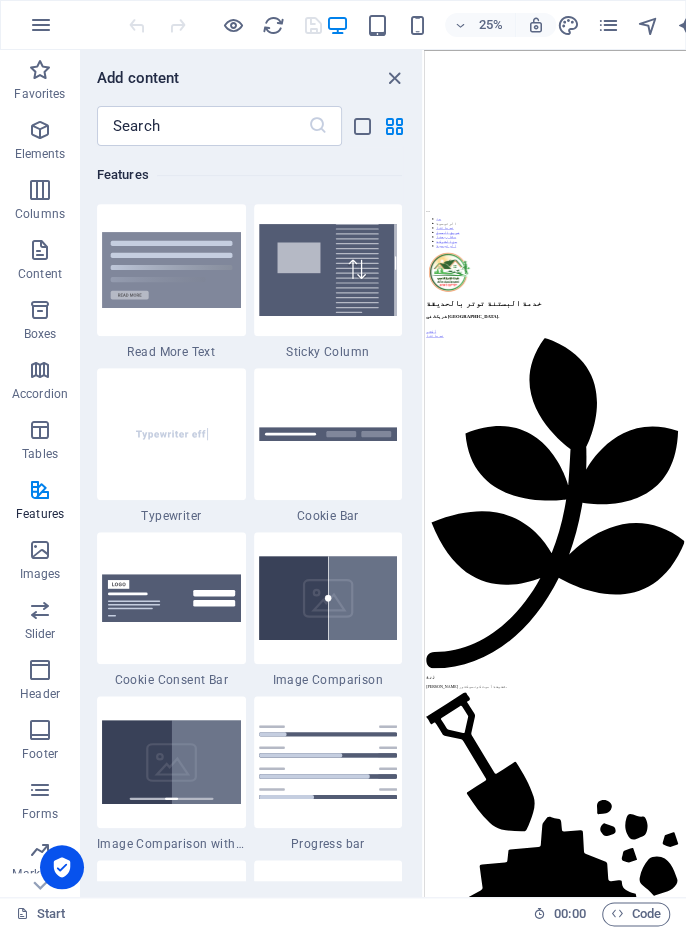 scroll, scrollTop: 7630, scrollLeft: 0, axis: vertical 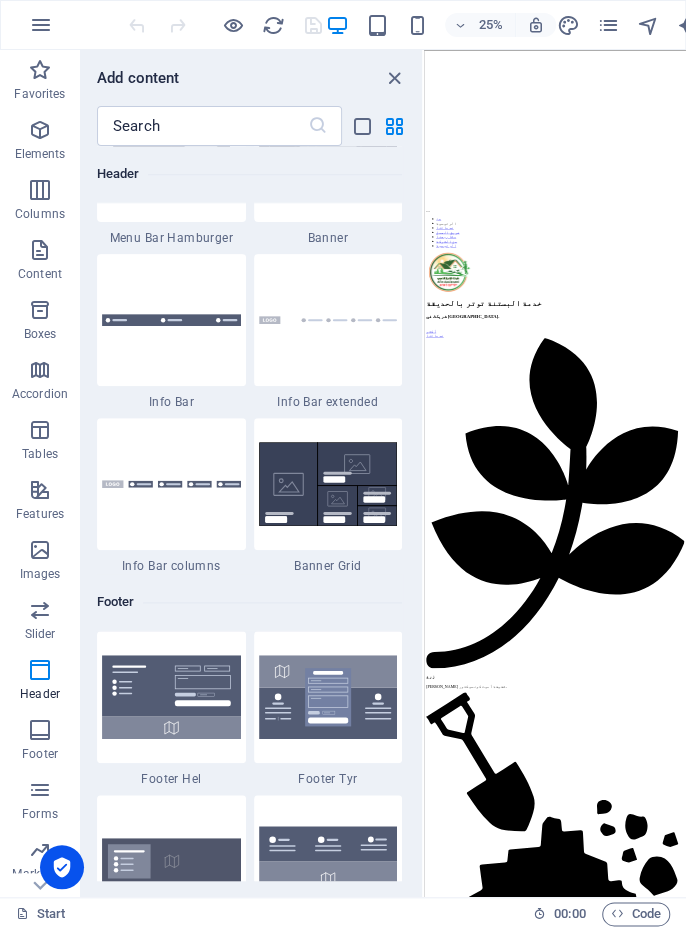 click at bounding box center (171, 484) 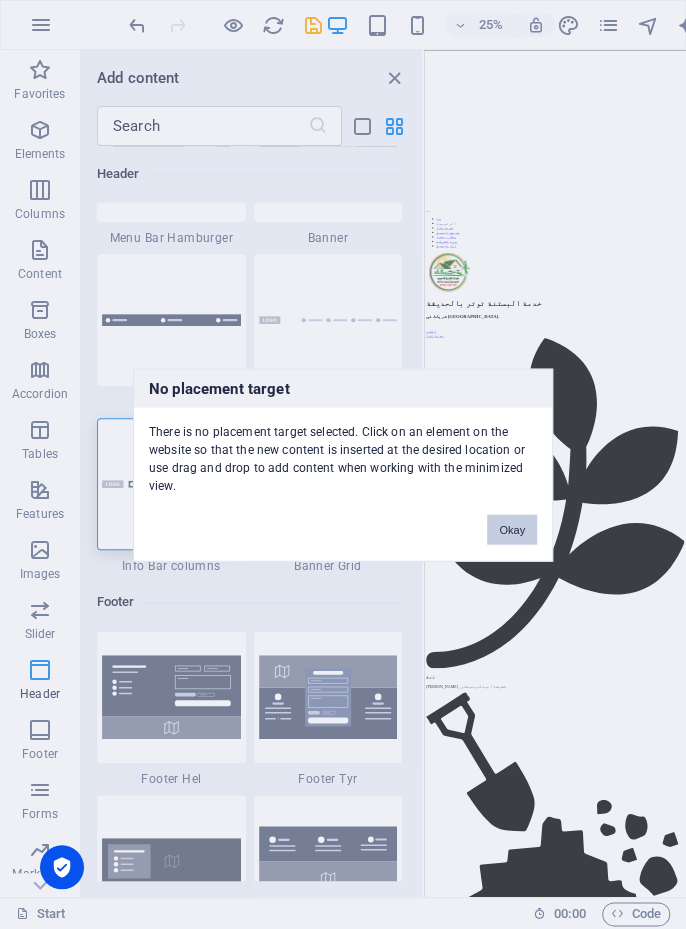 click on "Okay" at bounding box center [512, 529] 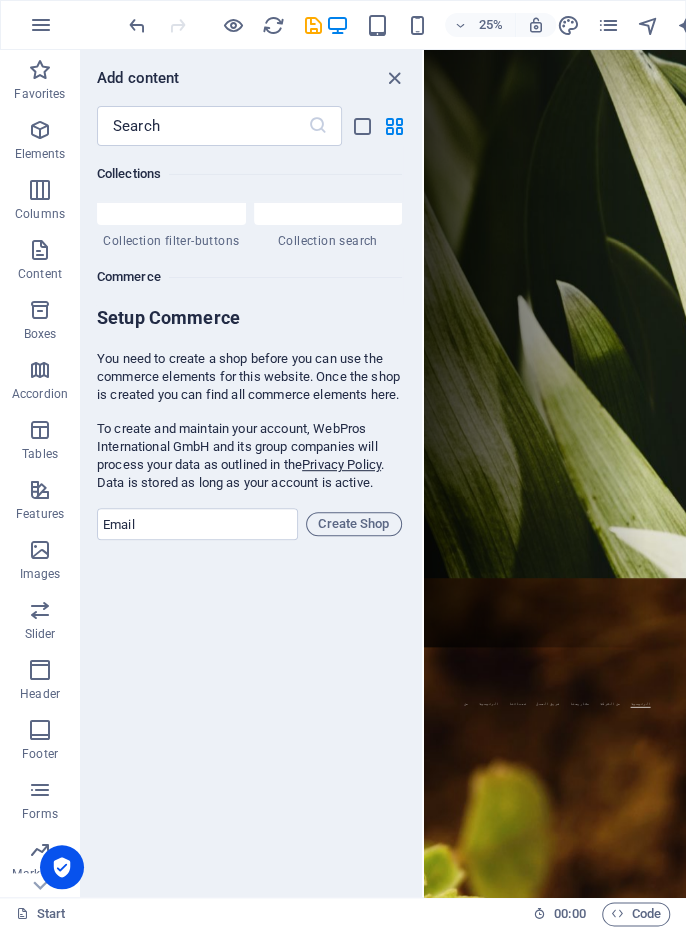 scroll, scrollTop: 19009, scrollLeft: 0, axis: vertical 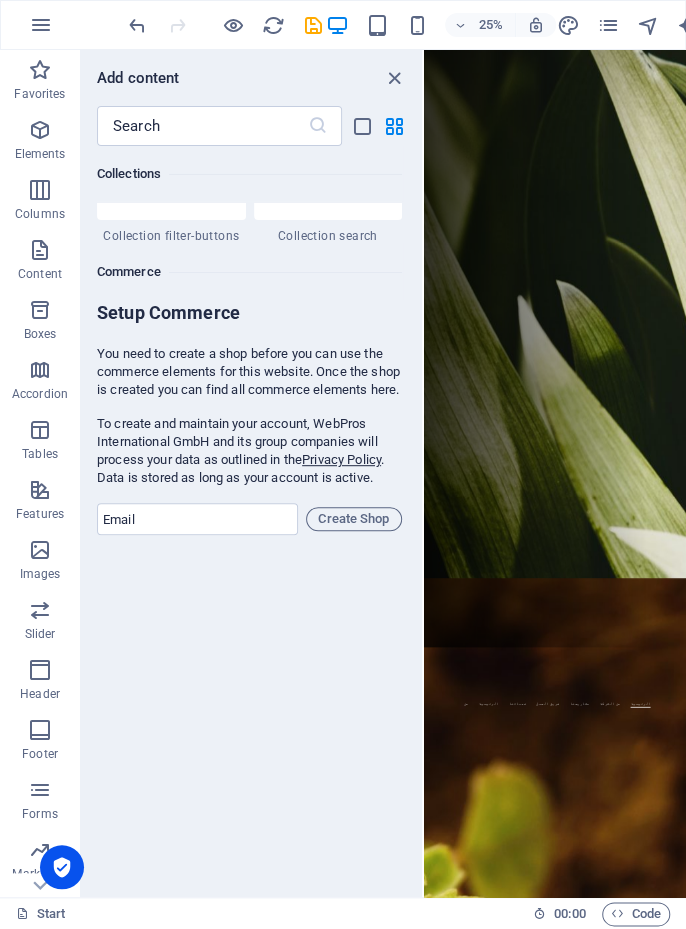 click at bounding box center (568, 25) 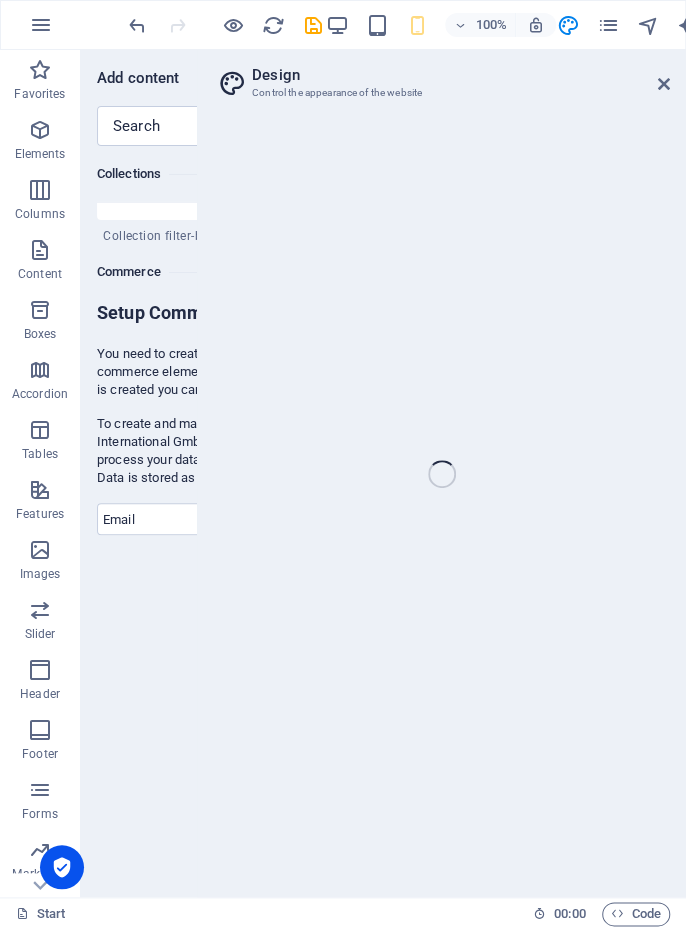 click at bounding box center (41, 25) 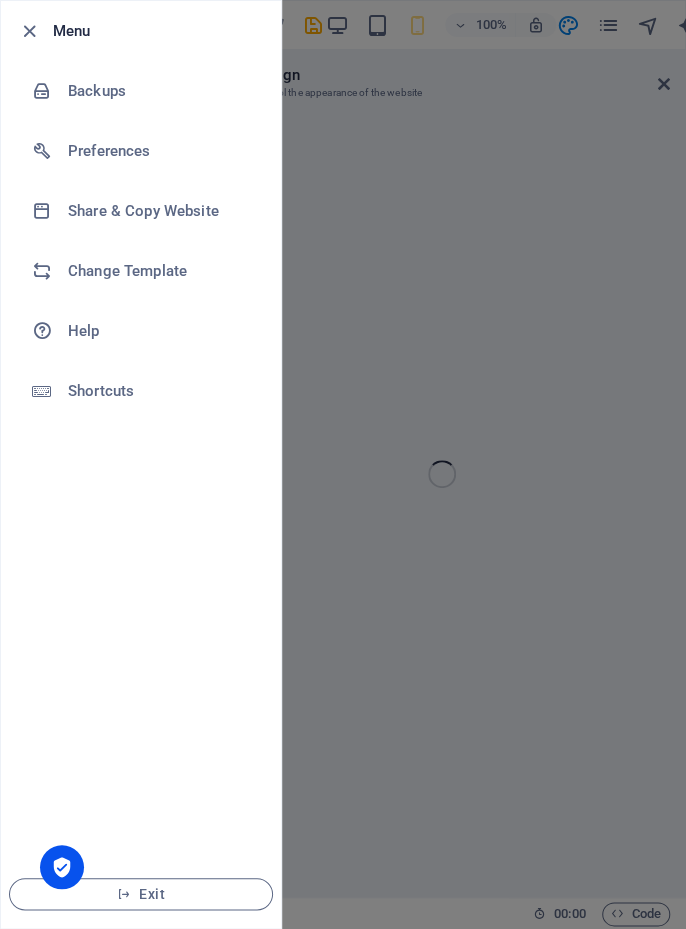 click on "Change Template" at bounding box center [160, 271] 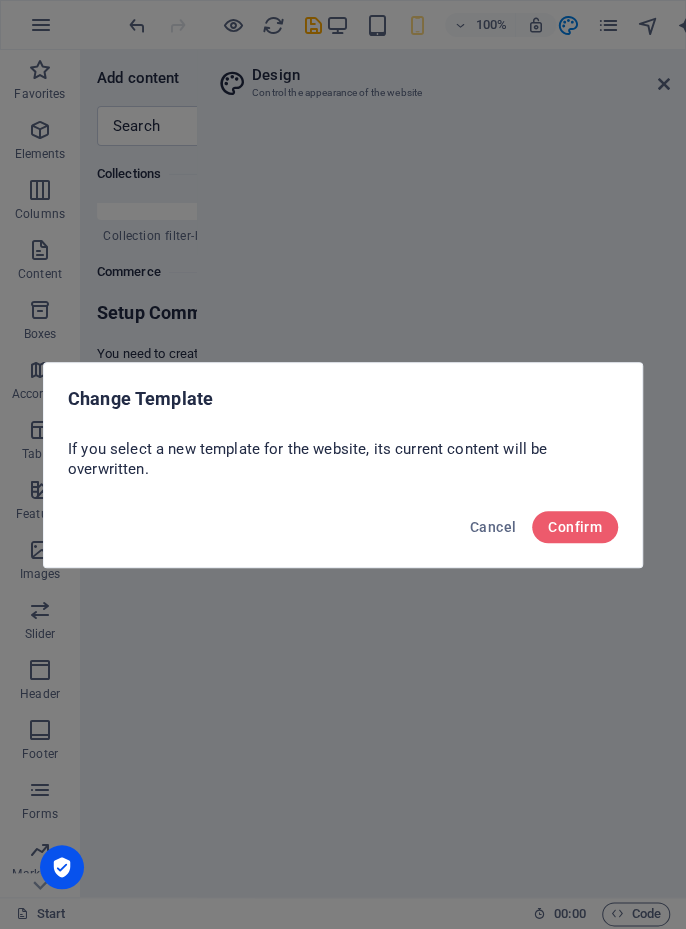 click on "Confirm" at bounding box center (575, 527) 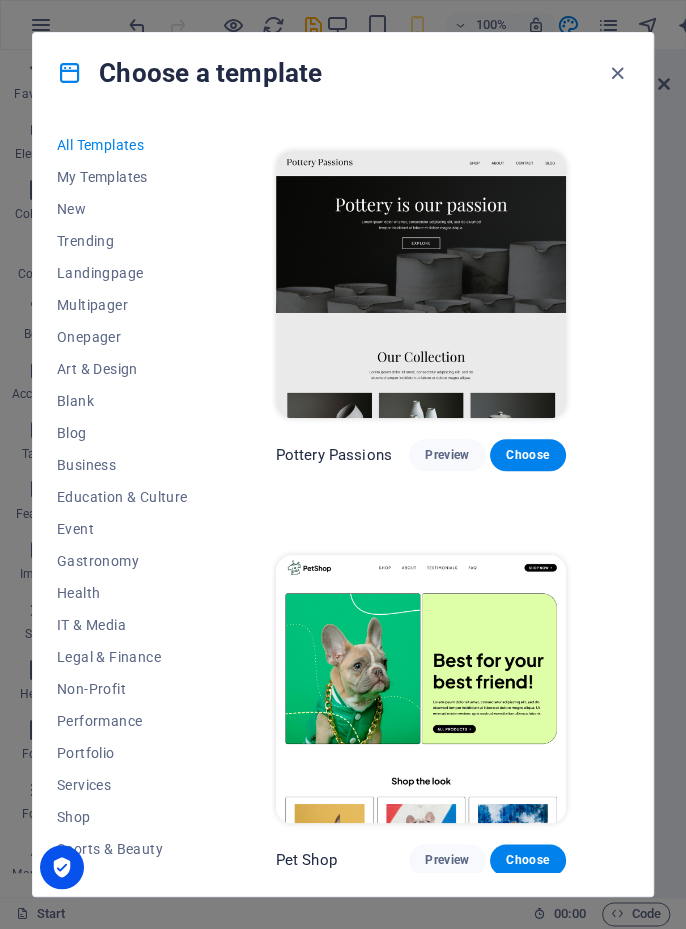 scroll, scrollTop: 396, scrollLeft: 0, axis: vertical 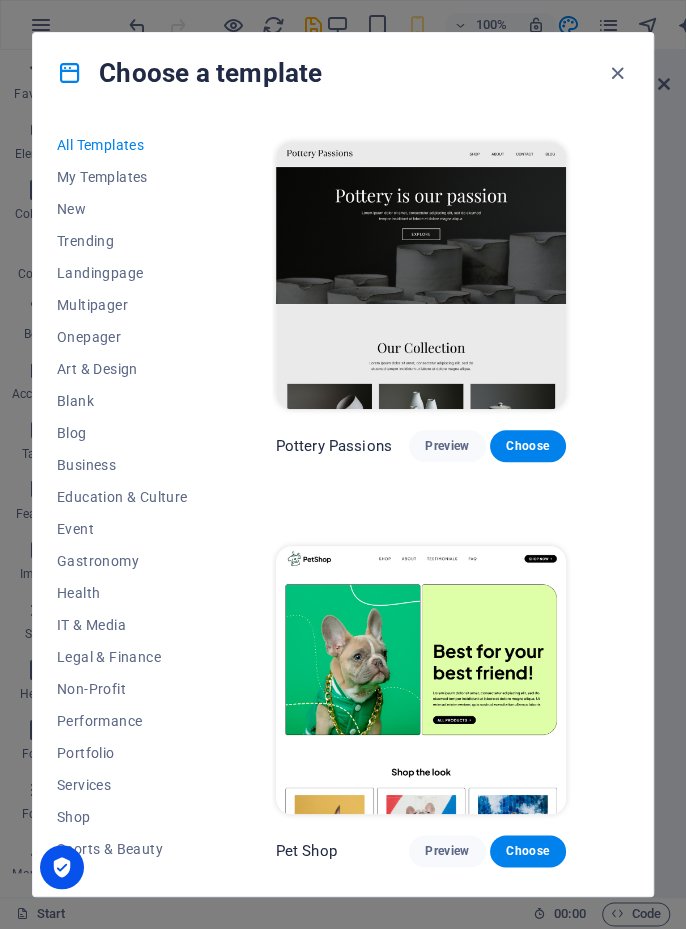 click on "Preview" at bounding box center (447, 446) 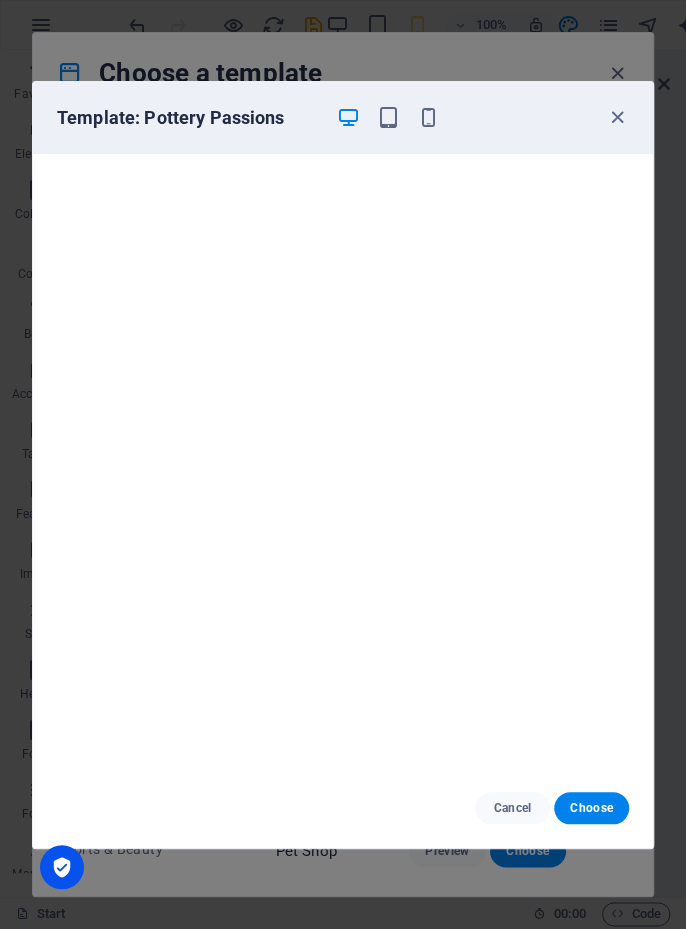 scroll, scrollTop: 377, scrollLeft: 0, axis: vertical 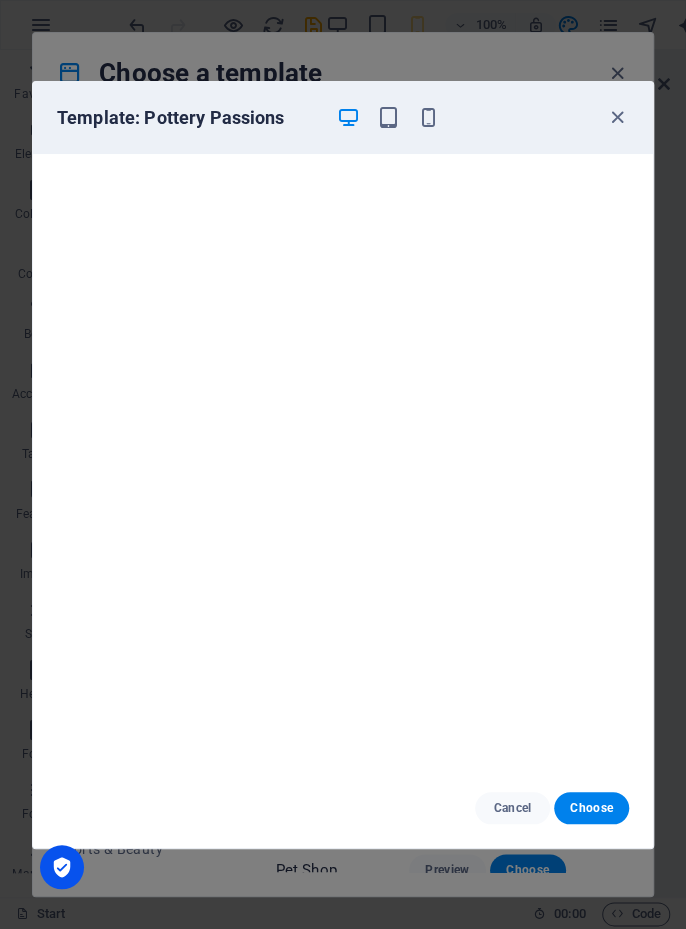 click on "Template: Pottery Passions Cancel Choose" at bounding box center (343, 464) 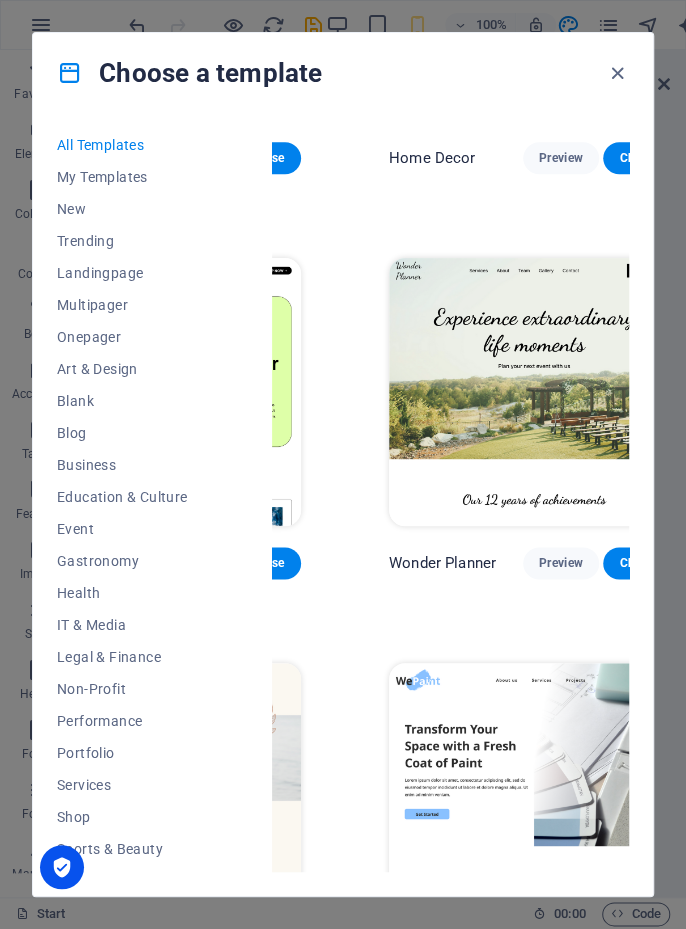 scroll, scrollTop: 684, scrollLeft: 257, axis: both 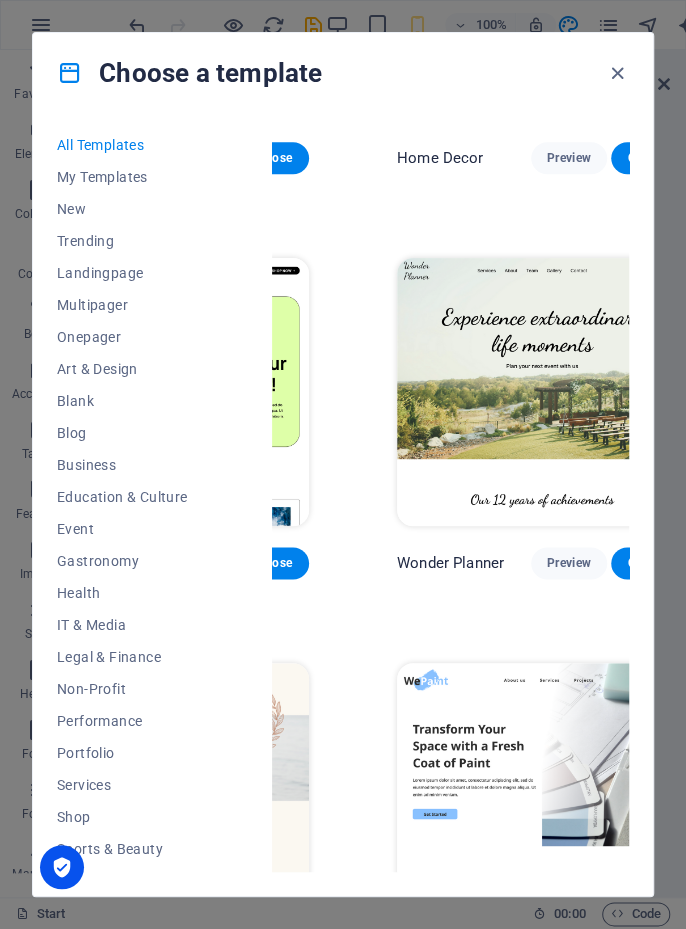click on "Preview" at bounding box center [569, 563] 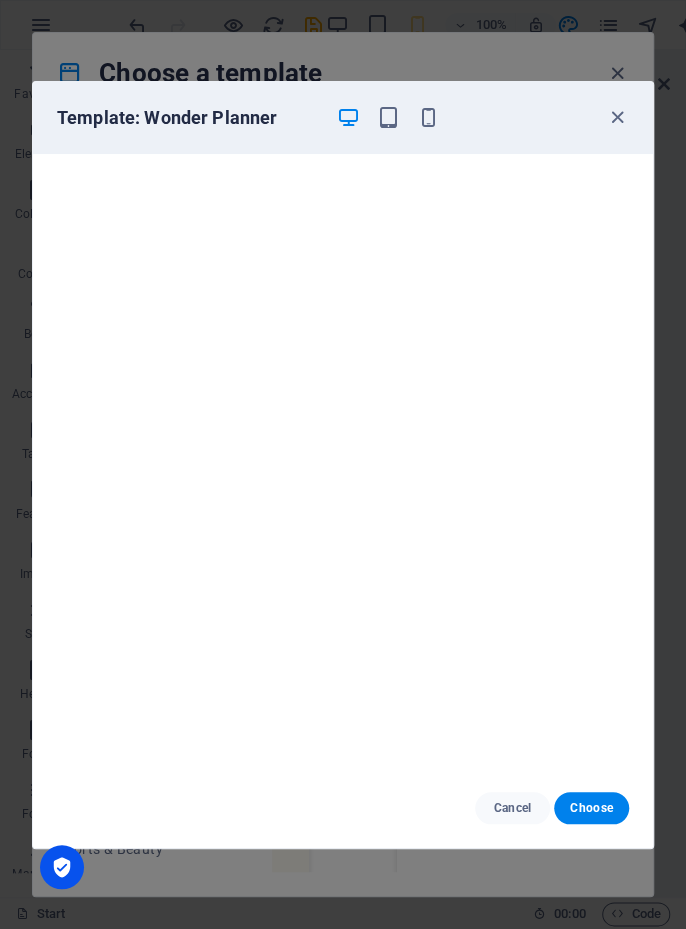 scroll, scrollTop: 5, scrollLeft: 0, axis: vertical 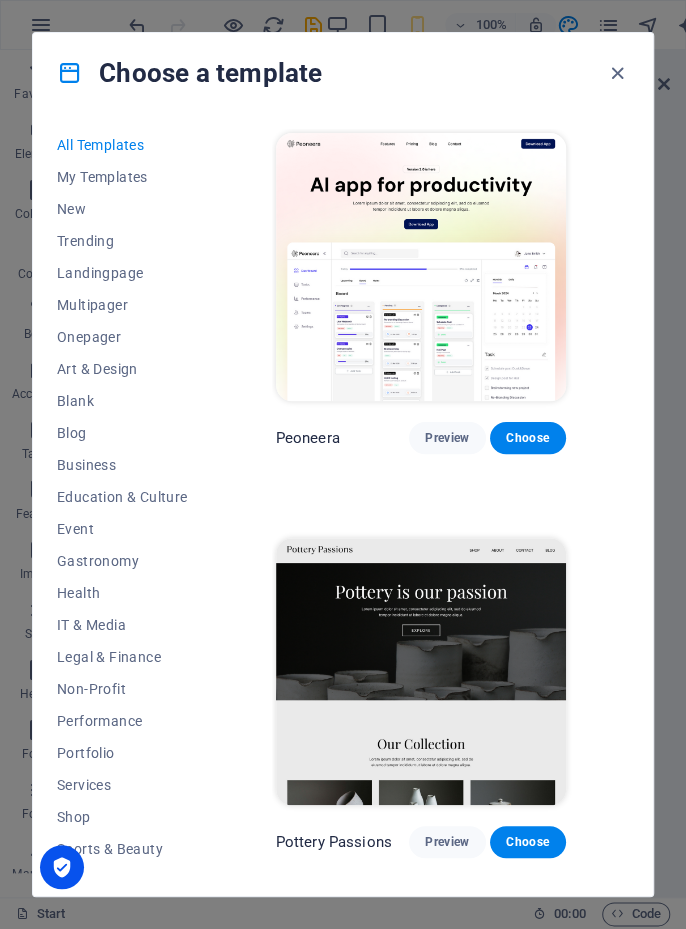 click on "Preview" at bounding box center (447, 438) 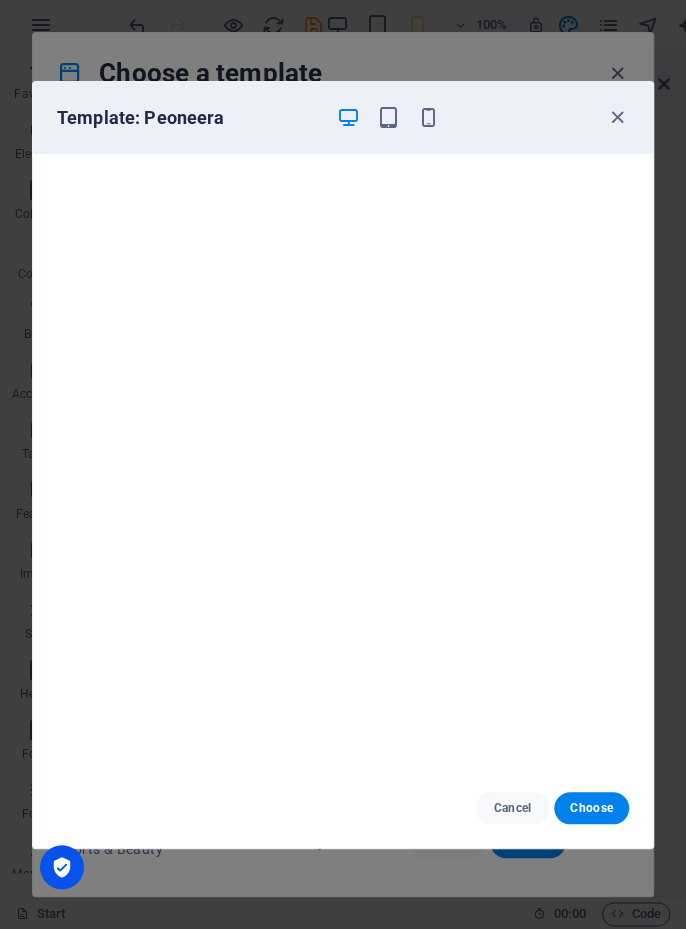 click on "Cancel" at bounding box center [512, 808] 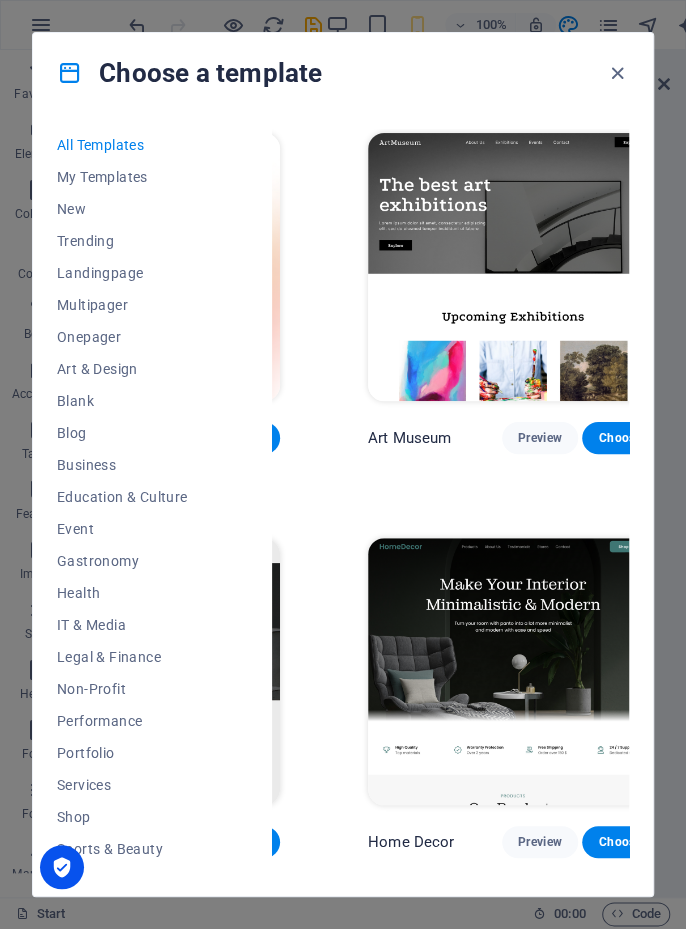 scroll, scrollTop: 0, scrollLeft: 286, axis: horizontal 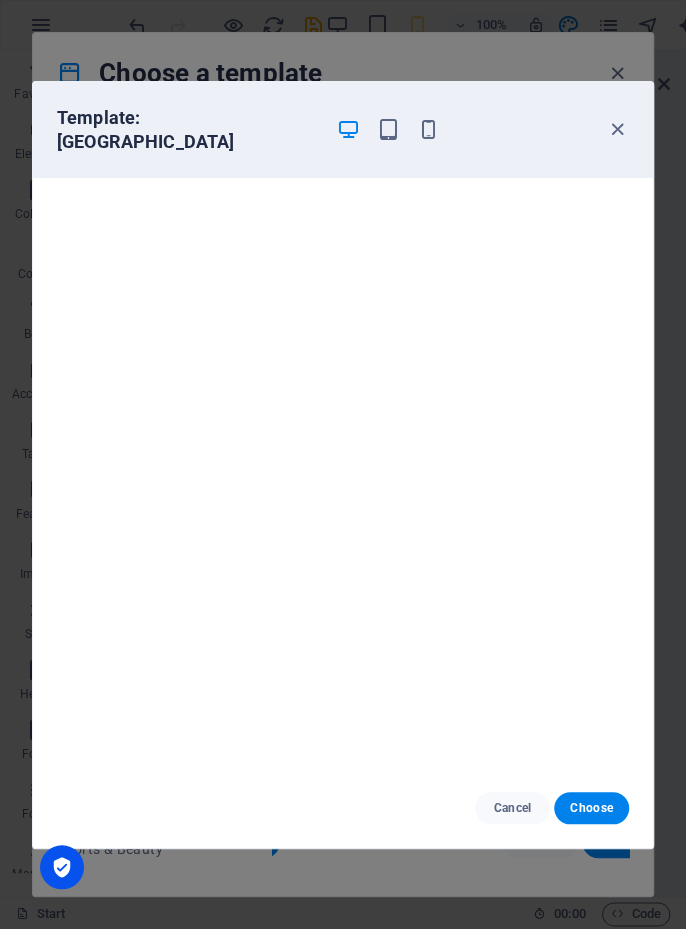 click on "Cancel" at bounding box center (512, 808) 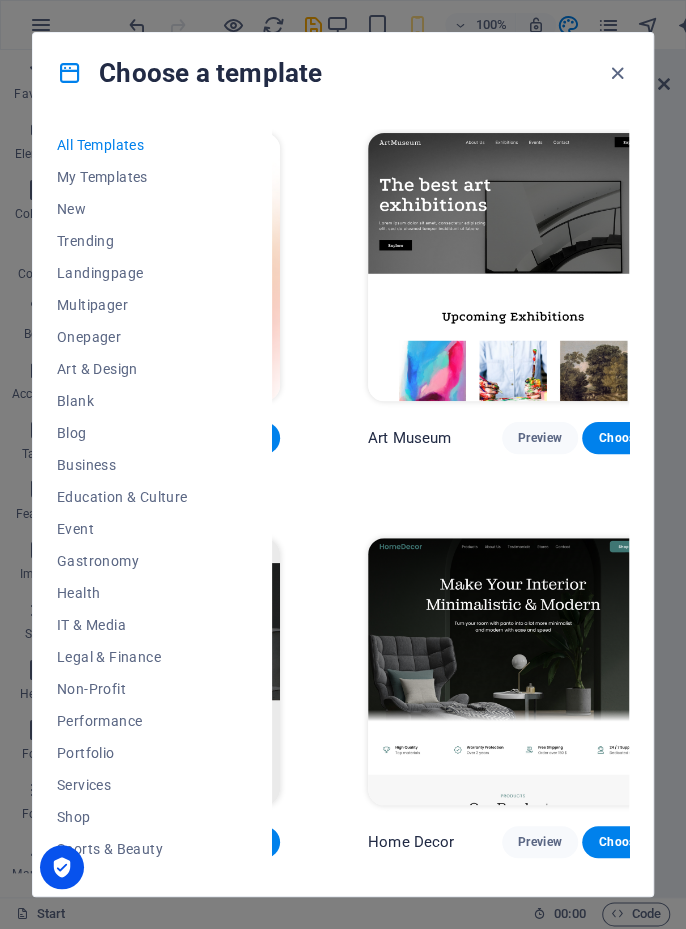 click at bounding box center [617, 73] 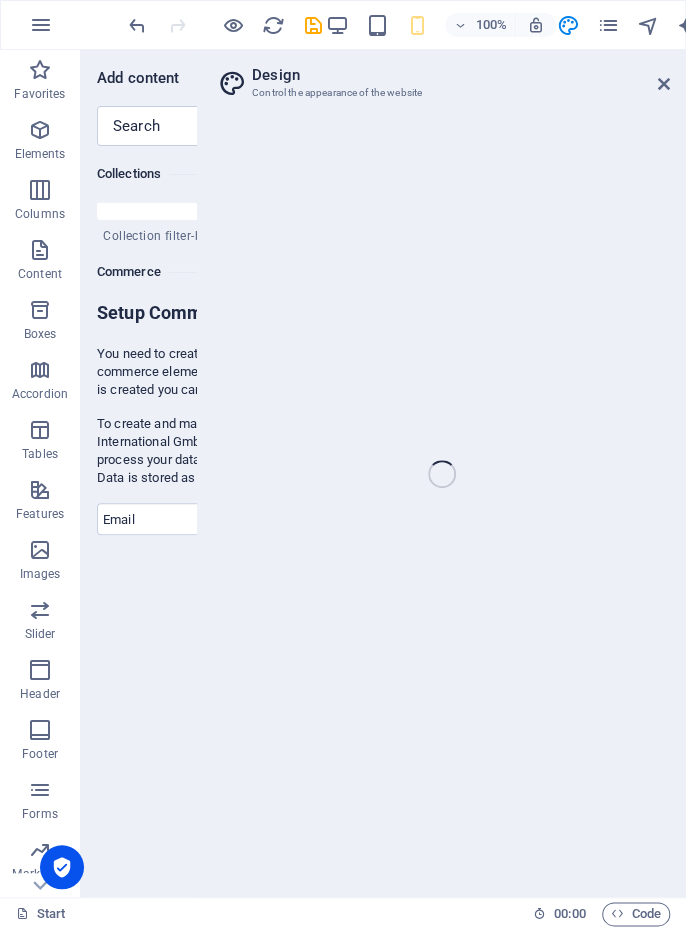 click at bounding box center [41, 25] 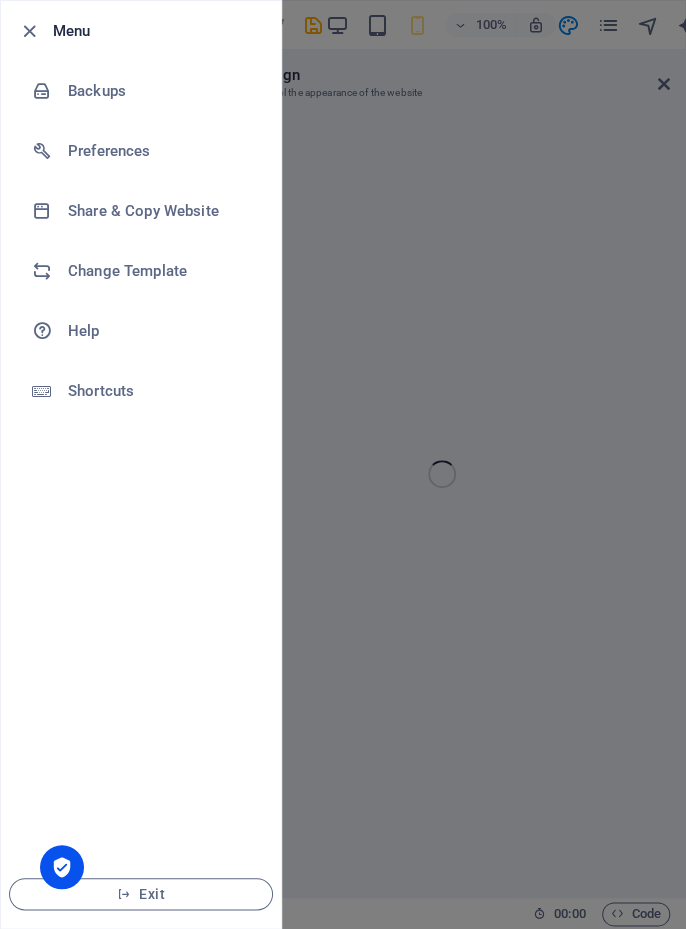 click on "Help" at bounding box center [160, 331] 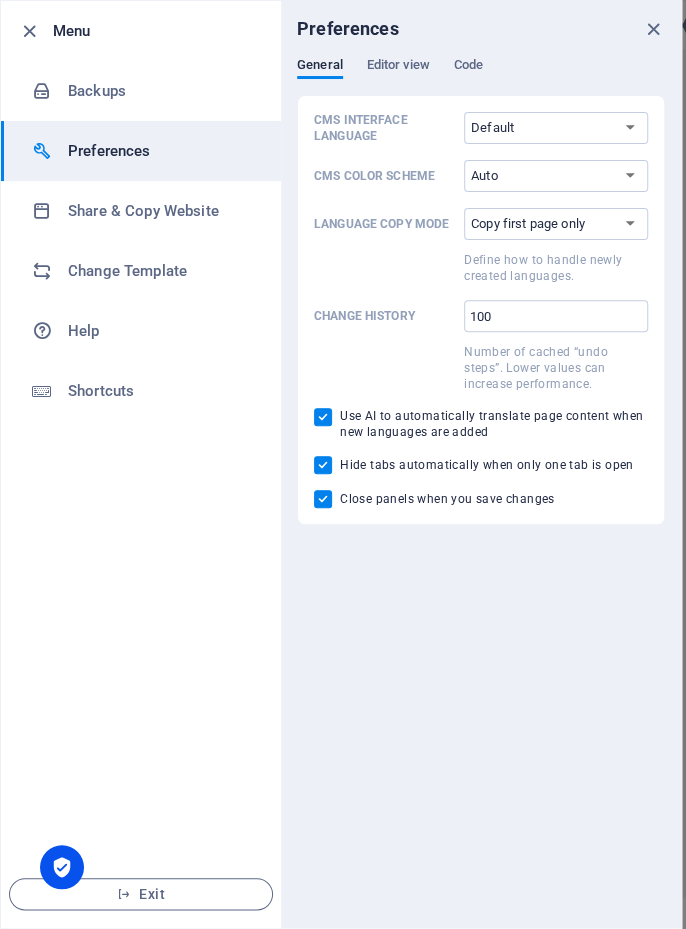 click on "Default Deutsch English Español Français Magyar Italiano Nederlands Polski Português русский язык Svenska Türkçe 日本語" at bounding box center (556, 128) 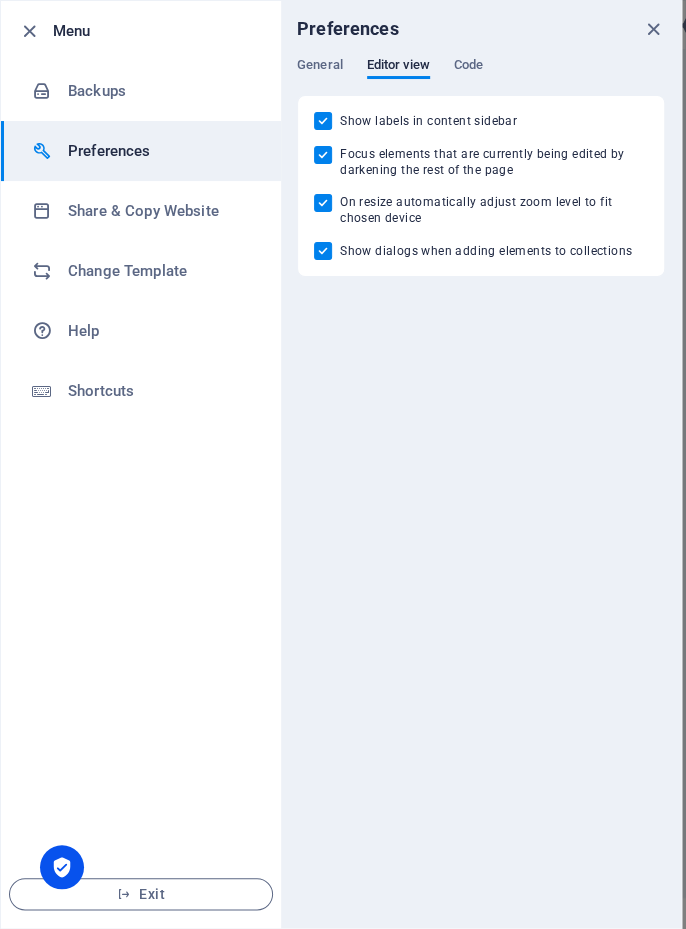 click on "Code" at bounding box center (468, 67) 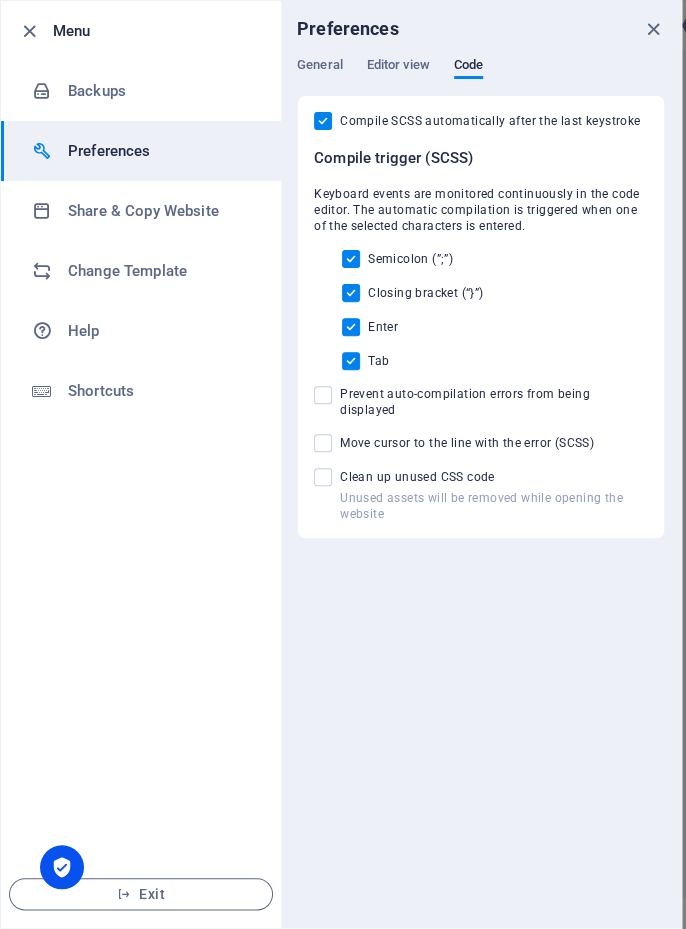click on "General Editor view Code" at bounding box center (481, 76) 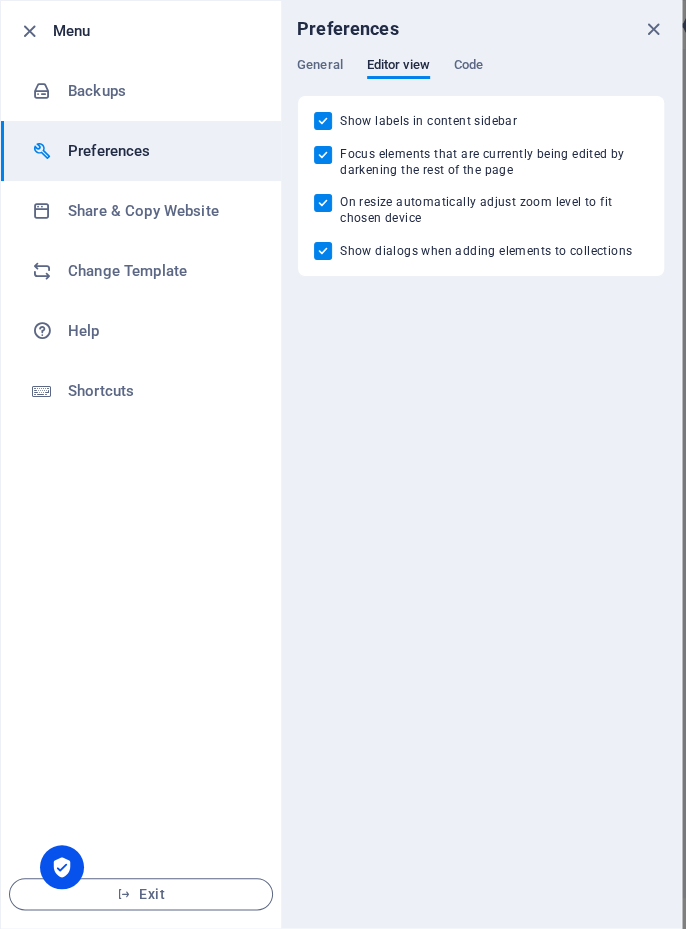 click on "General Editor view Code" at bounding box center [481, 76] 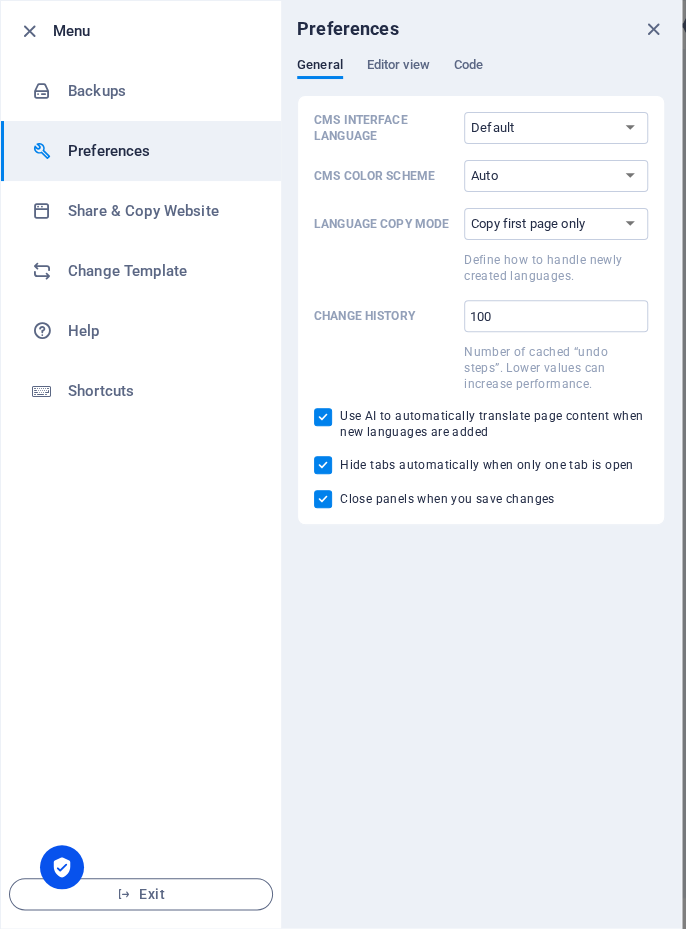 click on "Copy first page only Copy all pages" at bounding box center (556, 224) 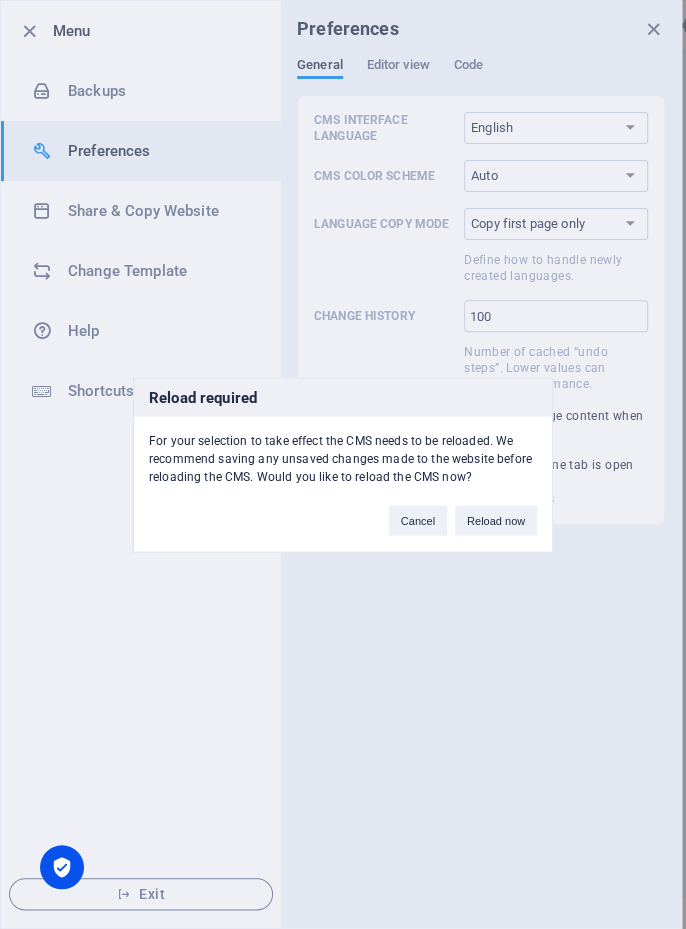 click on "Reload now" at bounding box center (496, 520) 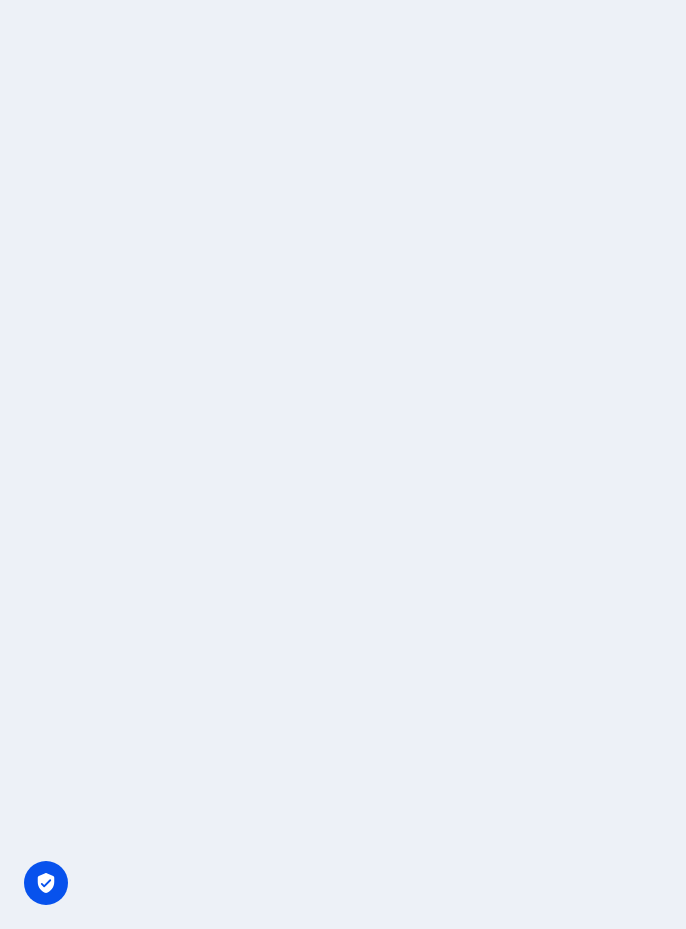 scroll, scrollTop: 0, scrollLeft: 0, axis: both 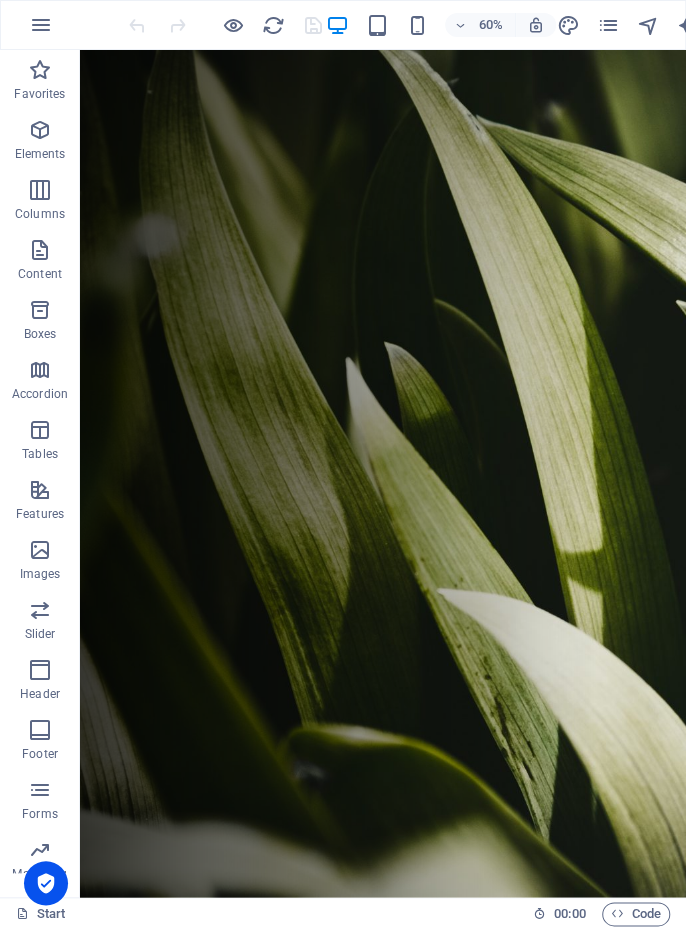 click on "عن الرئيسية خدماتنا فريق العمل مشاريعنا عن الشركة الرئيسية" at bounding box center [593, 1687] 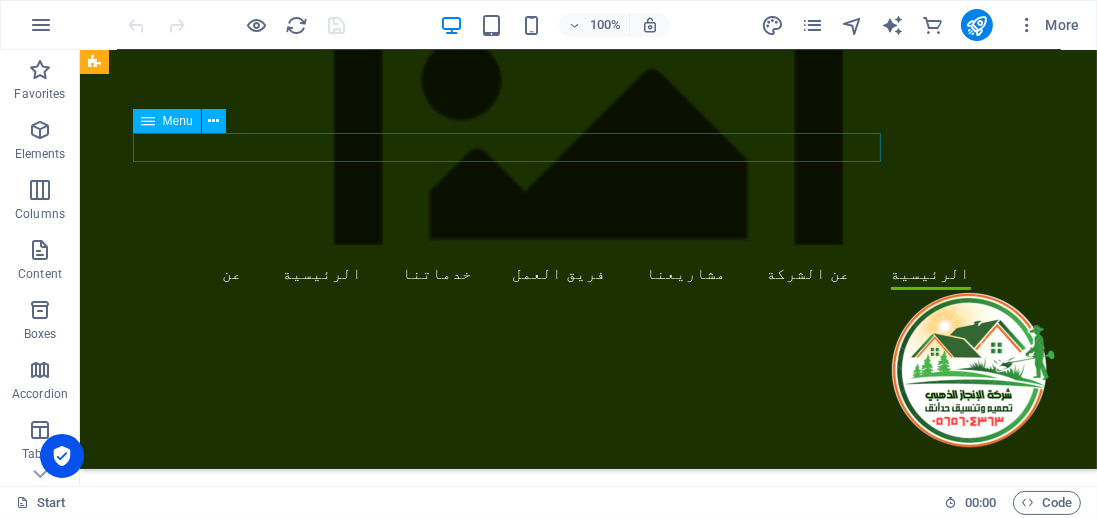 scroll, scrollTop: 708, scrollLeft: 0, axis: vertical 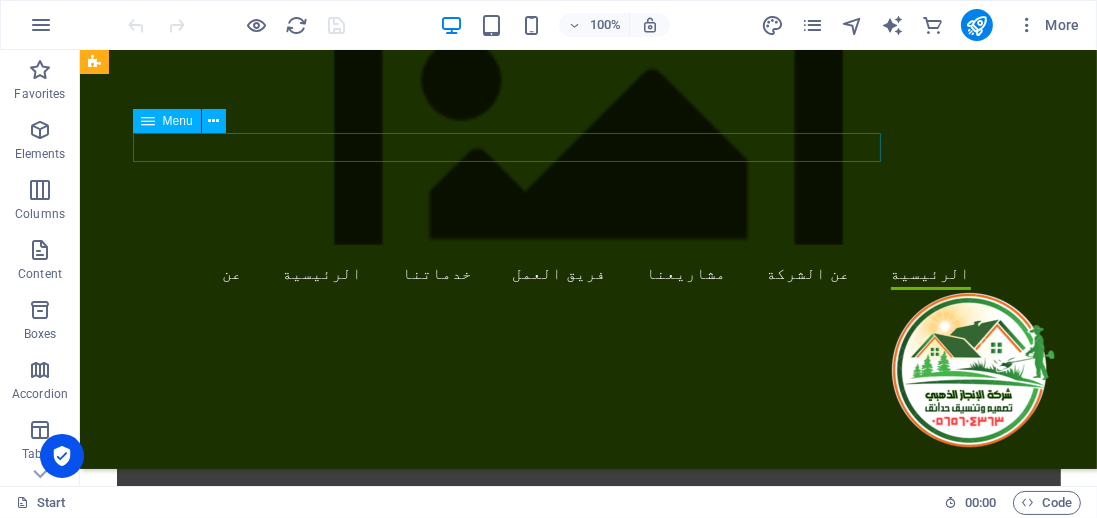 click on "لوريم إبسوم دولور سيت أميت، consectetur adipisicing elit. Natus، Dolores، at، nisi eligendi repellat voluptatem minima none Official veritatis quasi animi porro laudantium dicta doloris voluptate maiores ipsum rerehenderit odio fugiat recidis consectetur. باتوس دولوريس و نيسي إيليجيندي ريبلات: Voluptatem minima officia veritatis quasi laudantium Dicta dolor voluptate Non maiores ipsum  Reprehenderit odio fugiat reiciendis consectetur fuga  Mariatur libero accusantium quod ناقص الديون" at bounding box center (567, 1238) 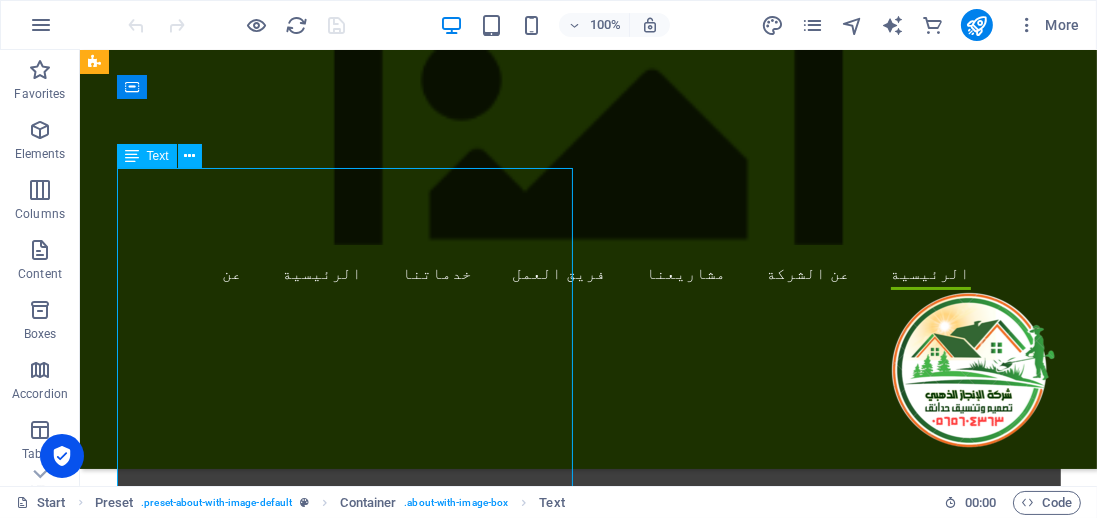 click on "Text" at bounding box center (147, 156) 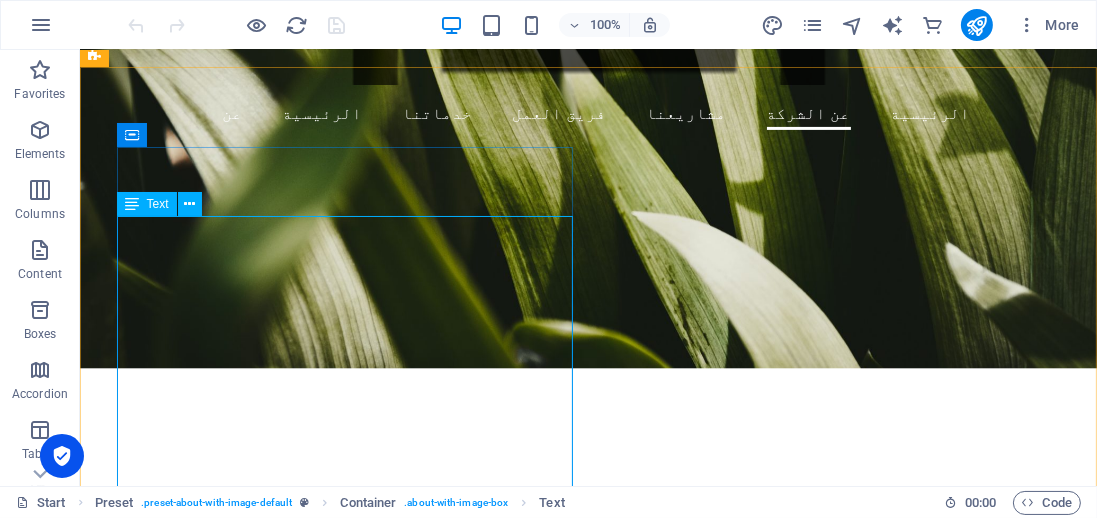 scroll, scrollTop: 598, scrollLeft: 0, axis: vertical 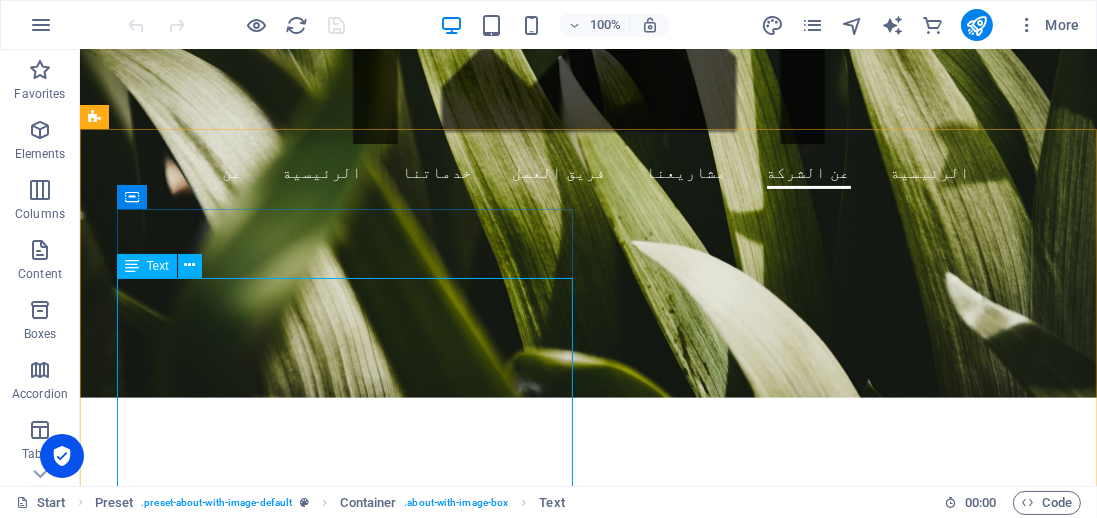 click at bounding box center (189, 265) 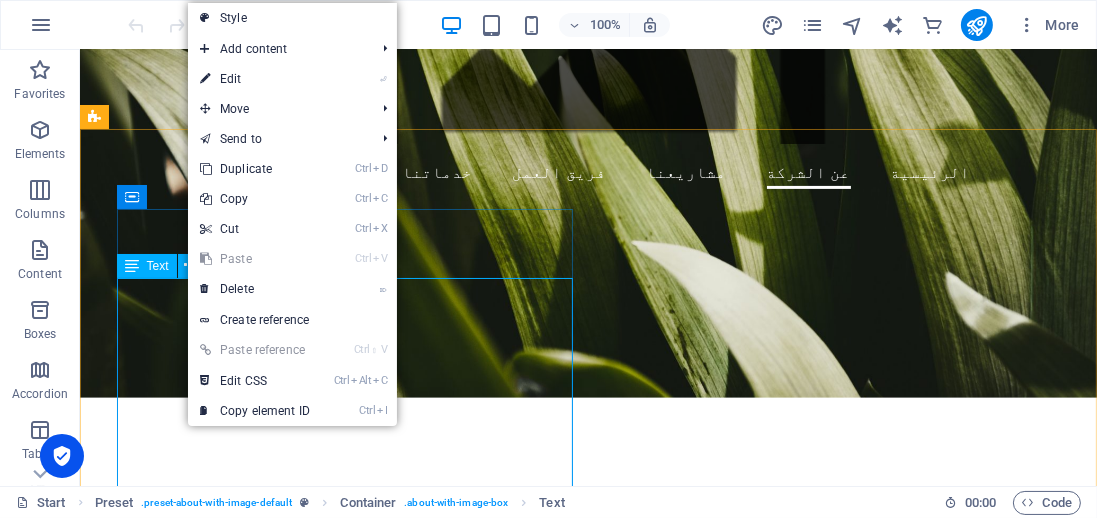 click on "⏎  Edit" at bounding box center [255, 79] 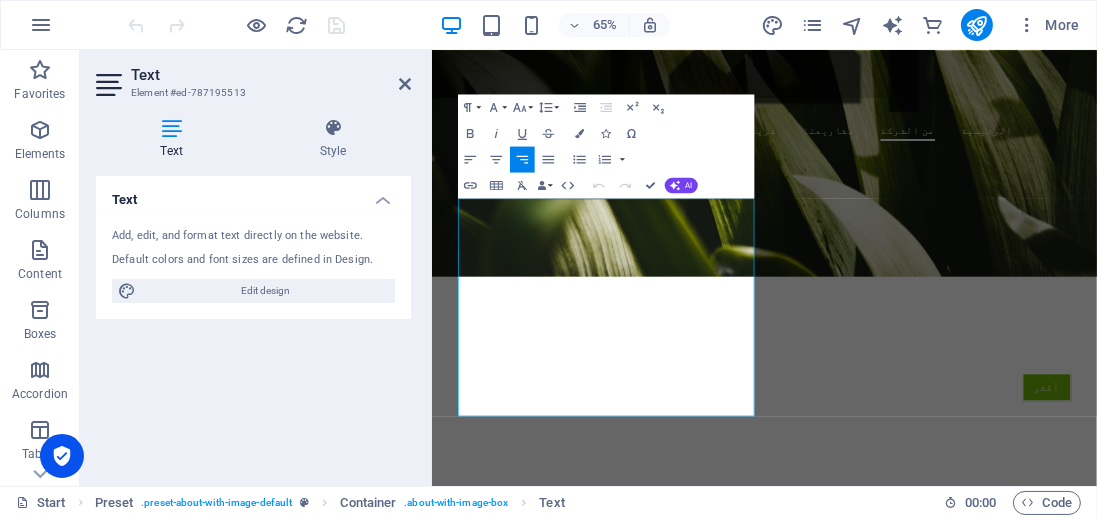 click on "Dicta dolor voluptate Non maiores ipsum" at bounding box center [927, 1624] 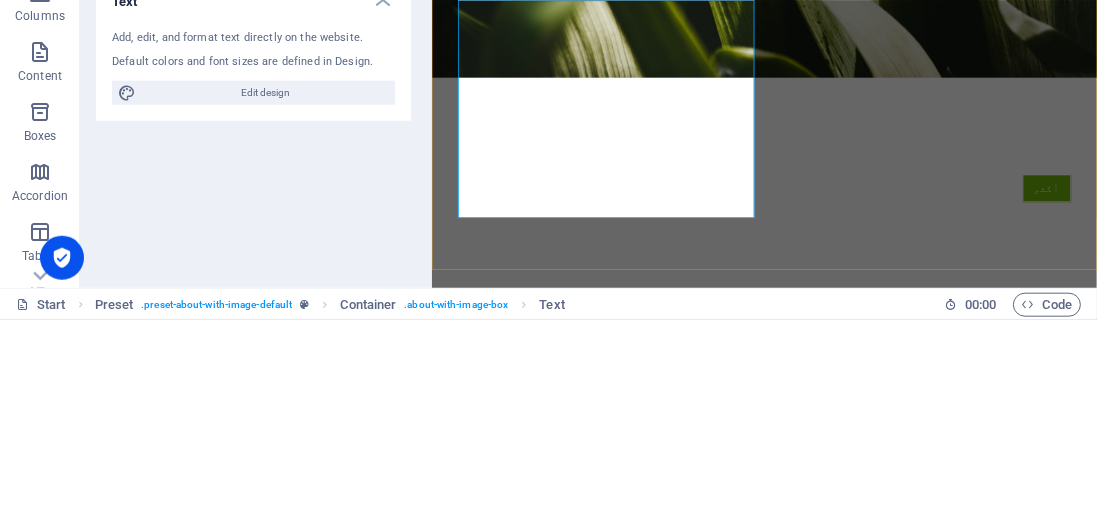 click on "Voluptatem minima officia veritatis quasi laudantium" at bounding box center (927, 1400) 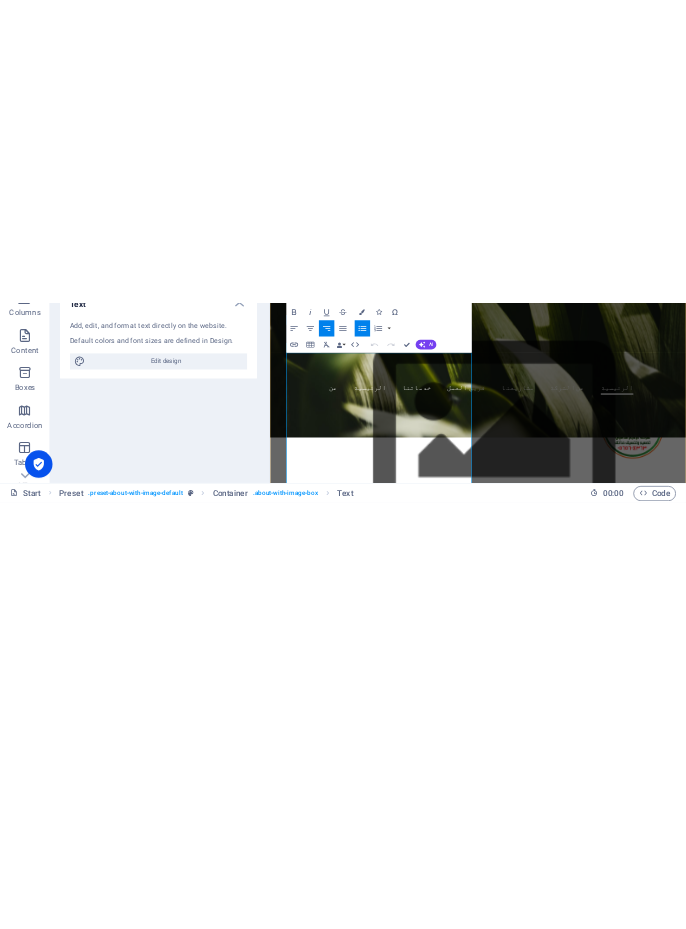 scroll, scrollTop: 460, scrollLeft: 0, axis: vertical 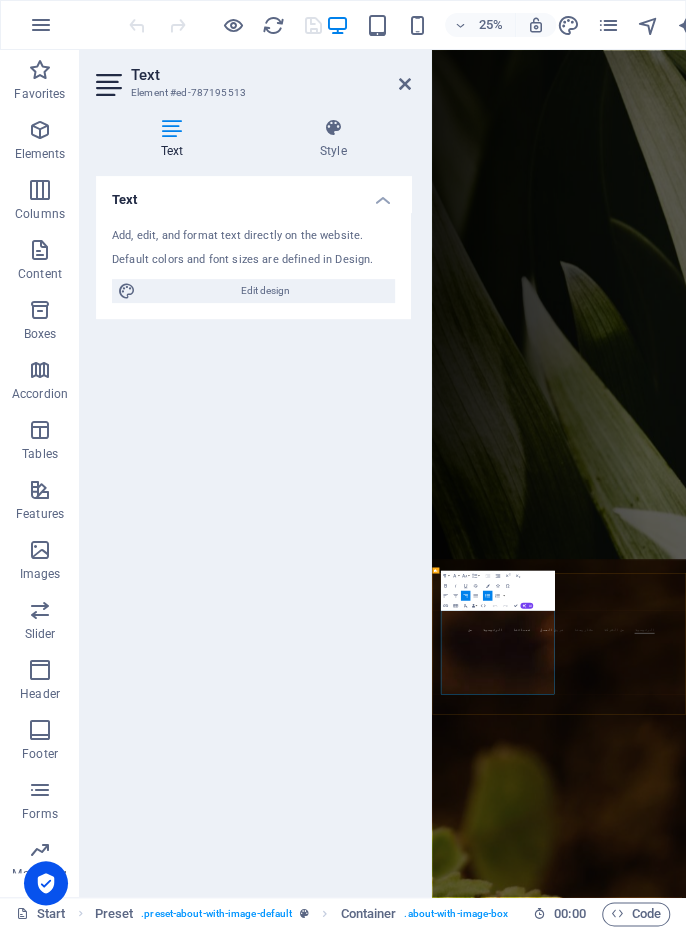 click on "[PERSON_NAME] و [PERSON_NAME]:" at bounding box center (1259, 3765) 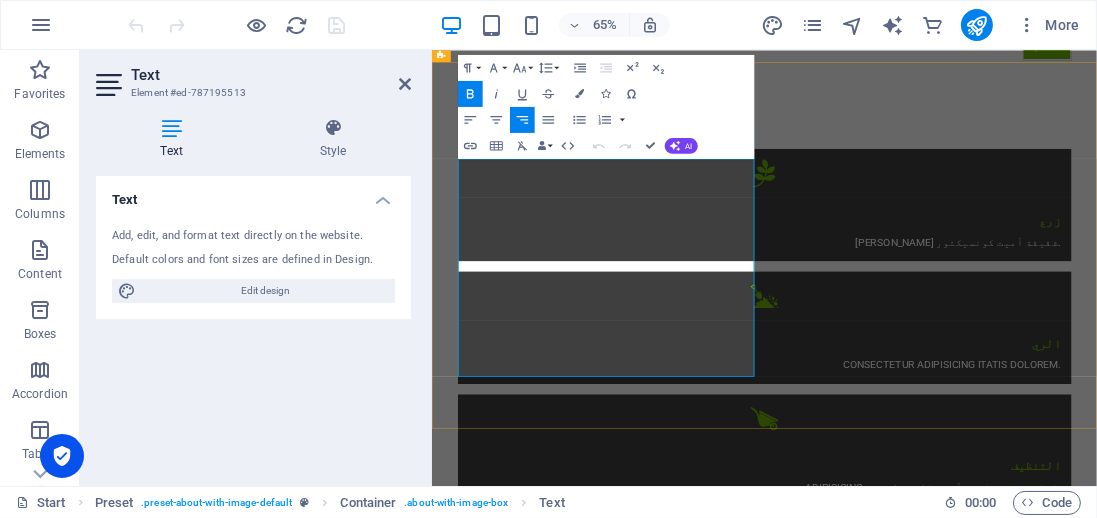 scroll, scrollTop: 658, scrollLeft: 0, axis: vertical 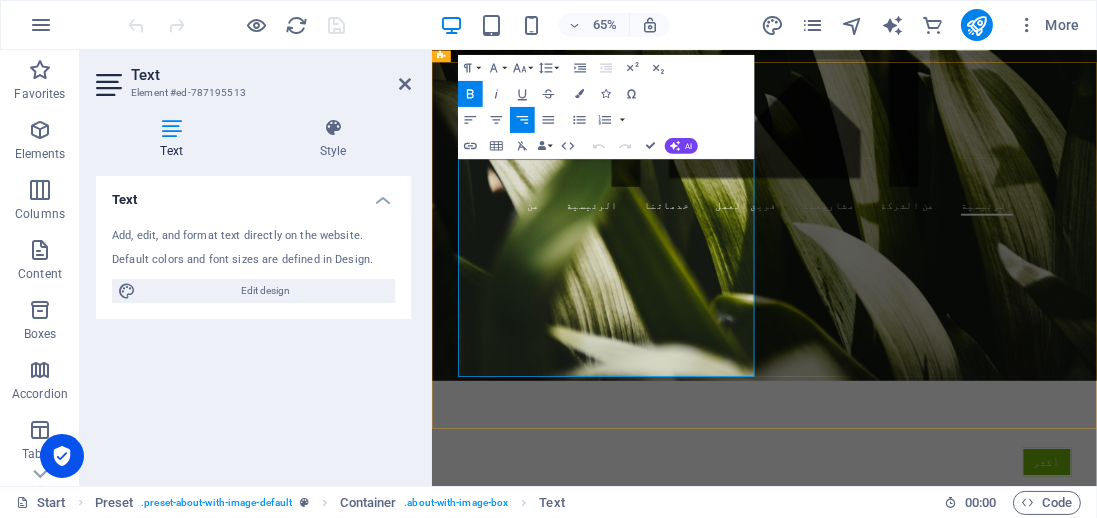 type 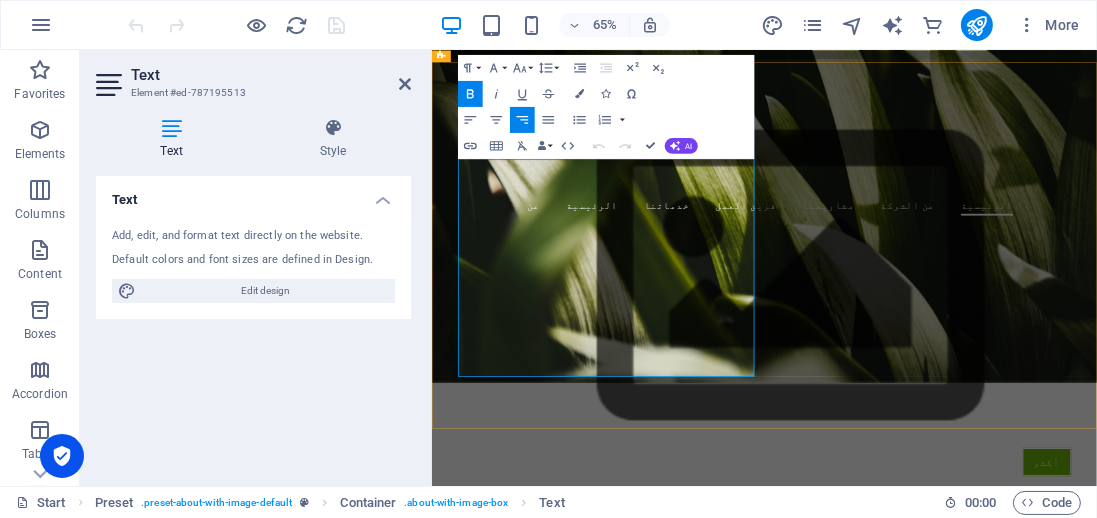 scroll, scrollTop: 661, scrollLeft: 0, axis: vertical 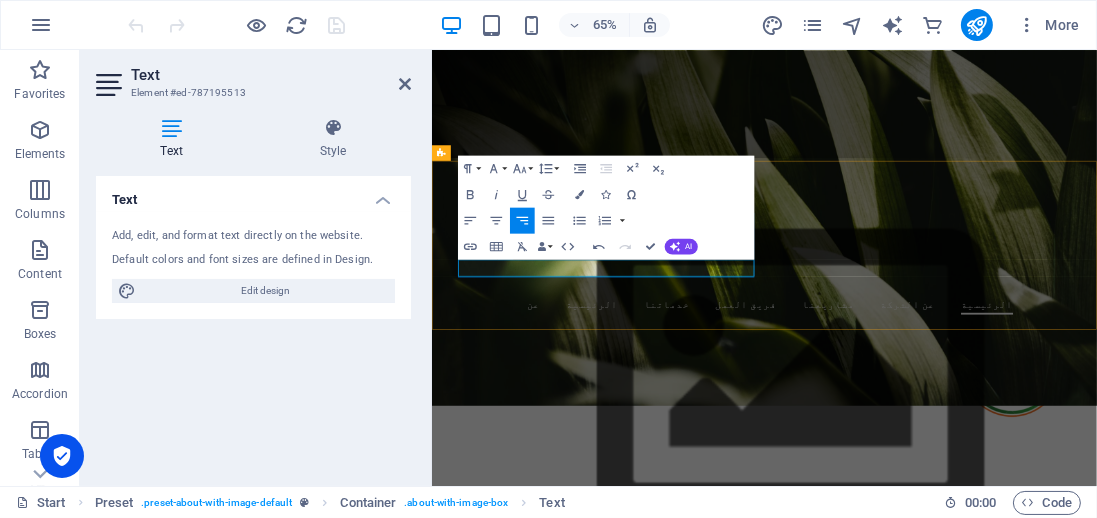 click on "Text Add, edit, and format text directly on the website. Default colors and font sizes are defined in Design. Edit design Alignment Left aligned Centered Right aligned" at bounding box center (253, 323) 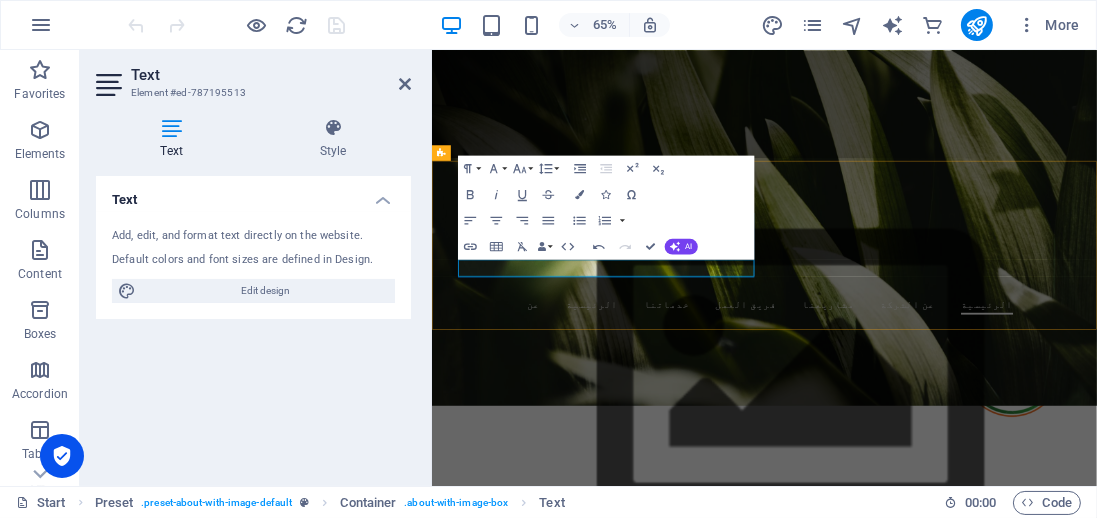 click at bounding box center [919, 1737] 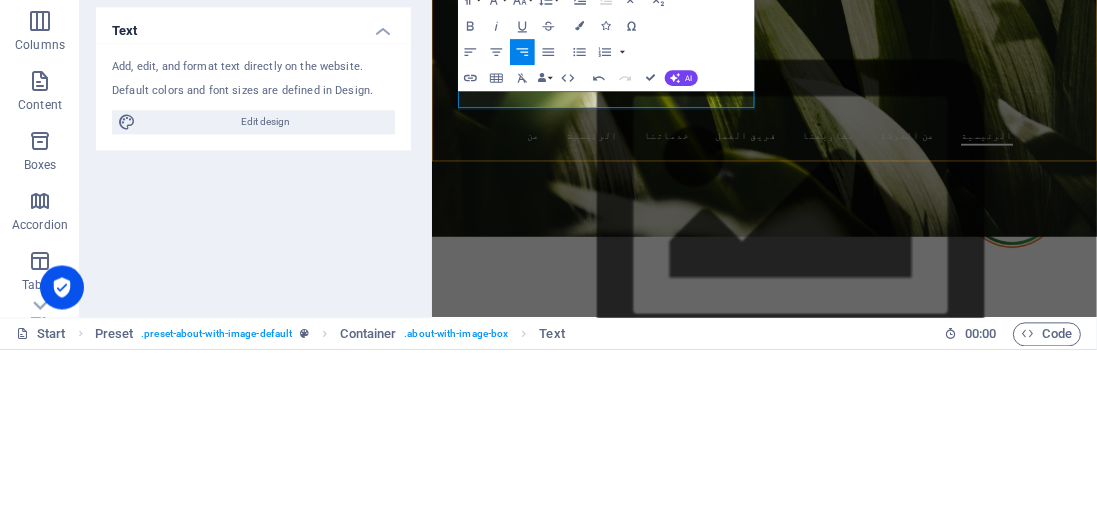 click at bounding box center [919, 1569] 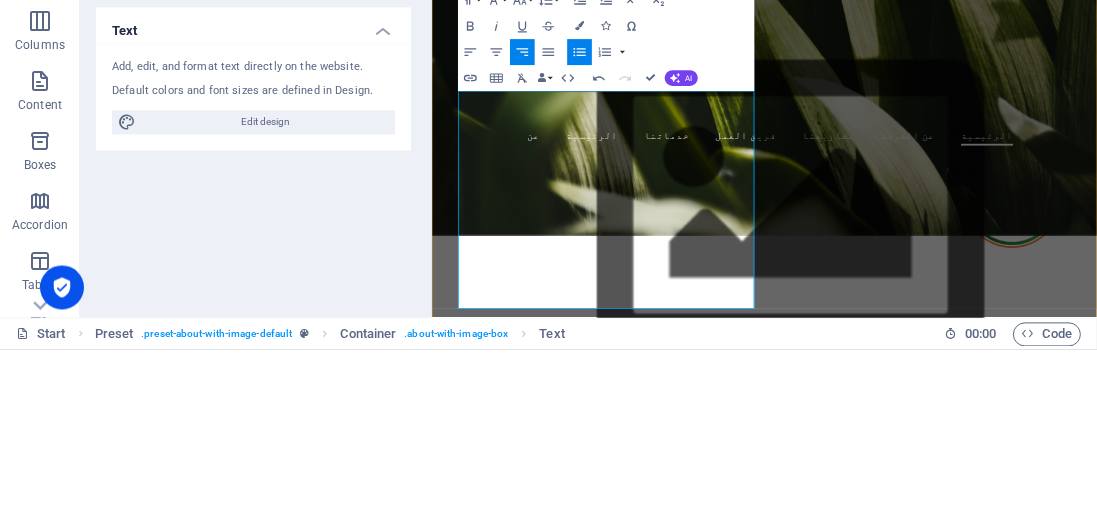 scroll, scrollTop: 504, scrollLeft: 0, axis: vertical 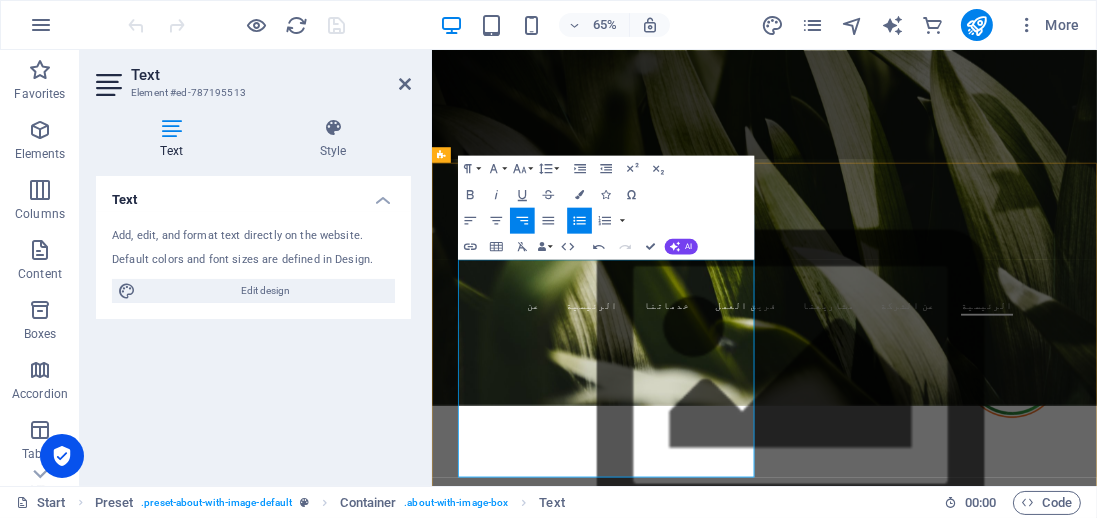 click on "Text Add, edit, and format text directly on the website. Default colors and font sizes are defined in Design. Edit design Alignment Left aligned Centered Right aligned" at bounding box center (253, 323) 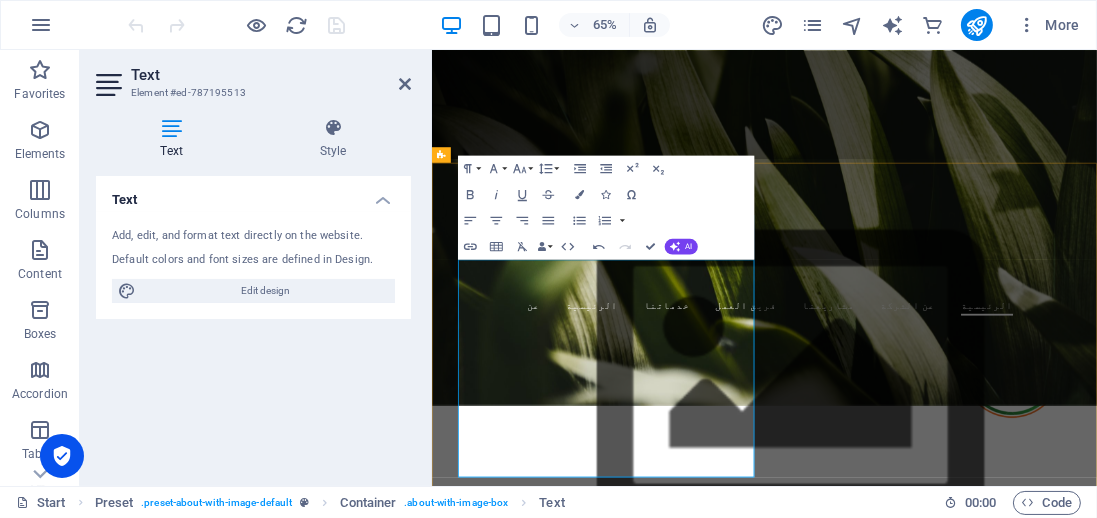 click at bounding box center [593, 2023] 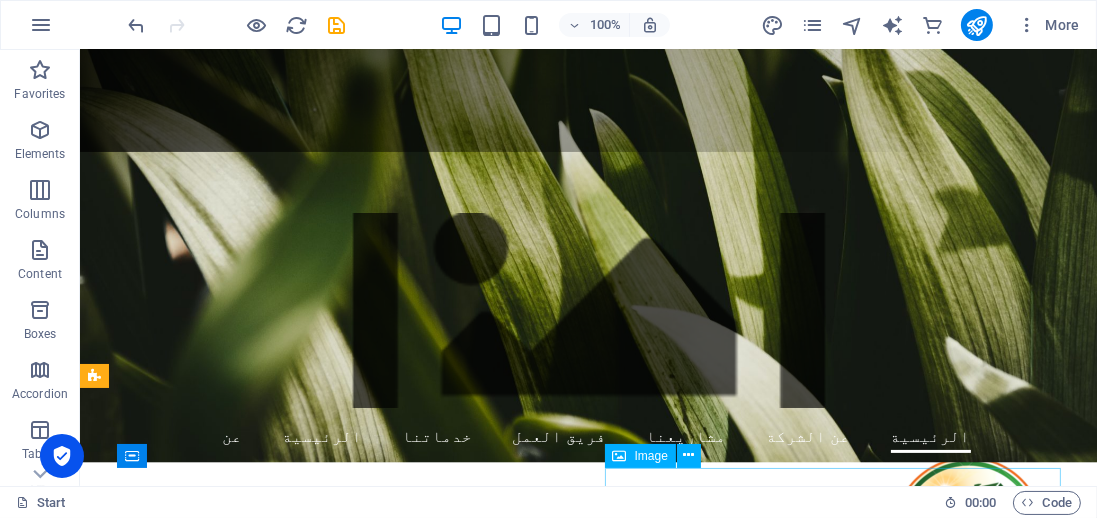 scroll, scrollTop: 332, scrollLeft: 0, axis: vertical 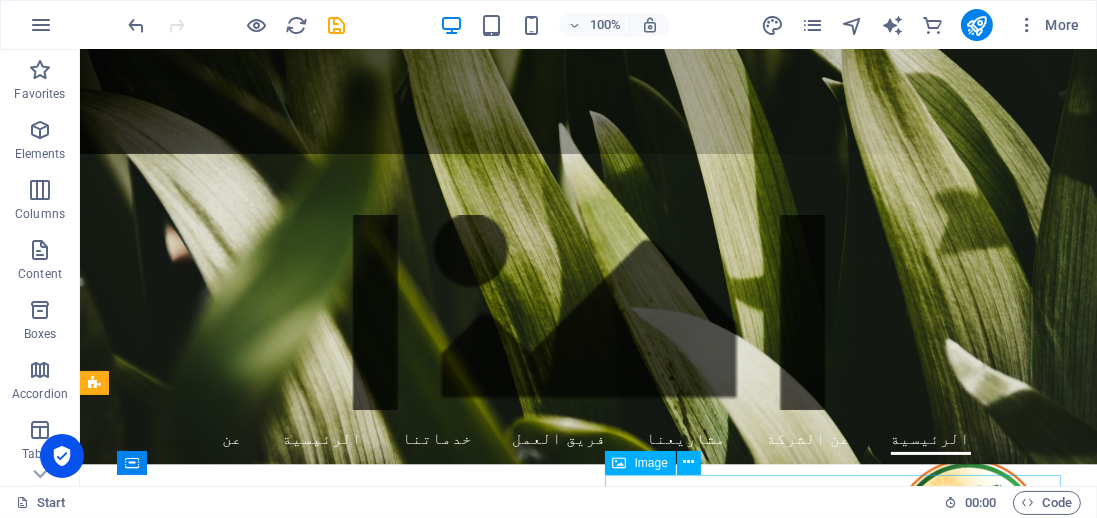 click on "More" at bounding box center (1048, 25) 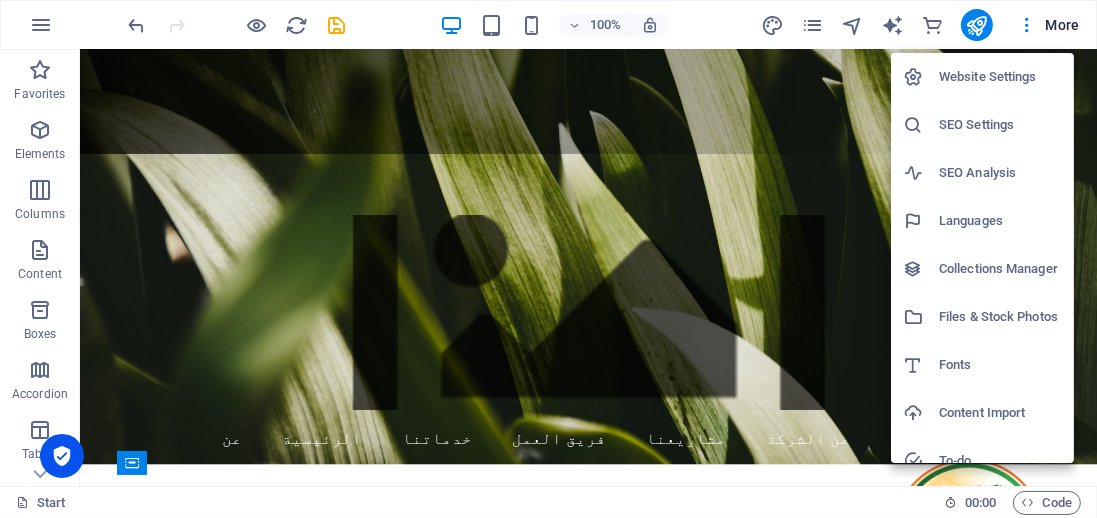 click on "Website Settings" at bounding box center [1000, 77] 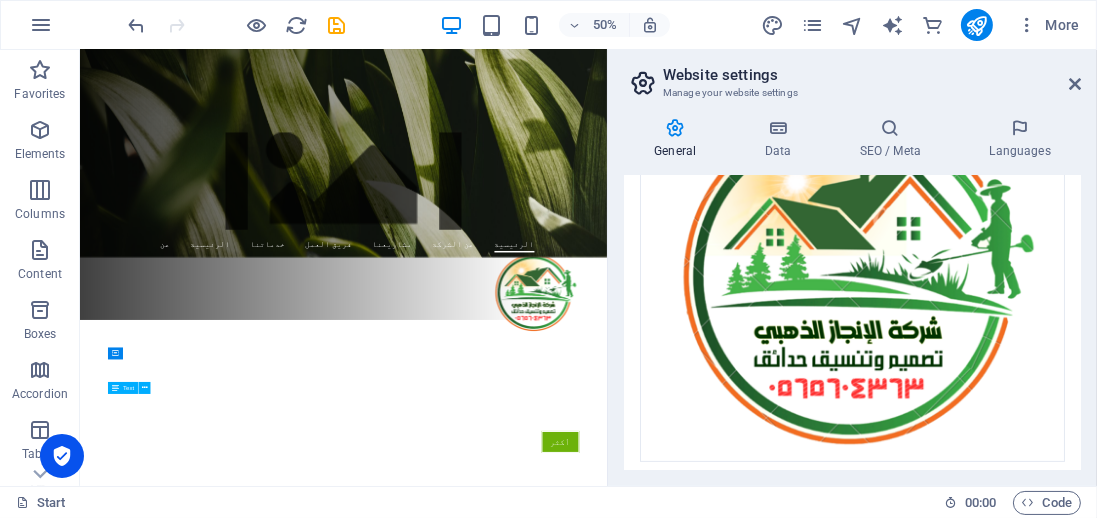 scroll, scrollTop: 573, scrollLeft: 0, axis: vertical 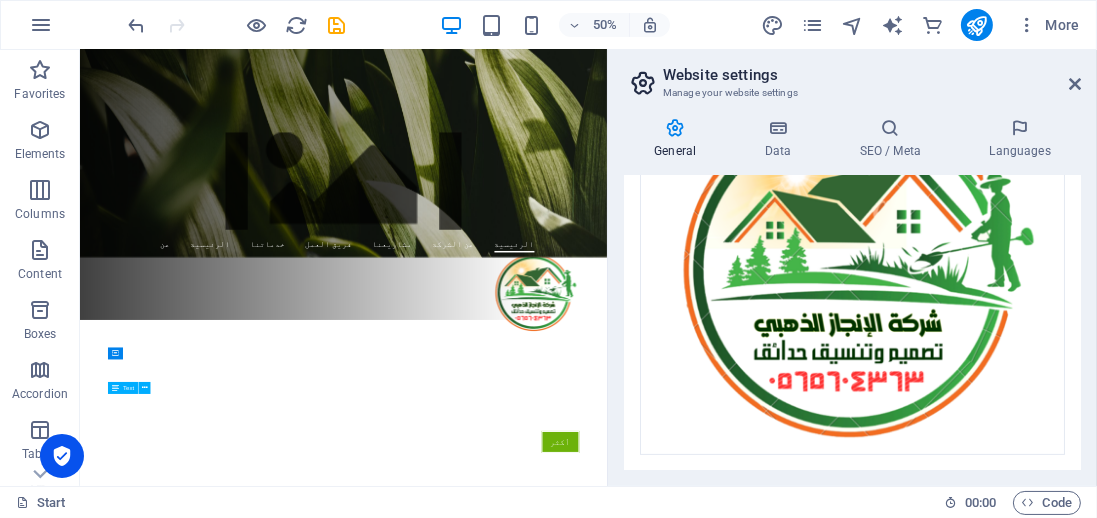 click on "Languages" at bounding box center [1020, 139] 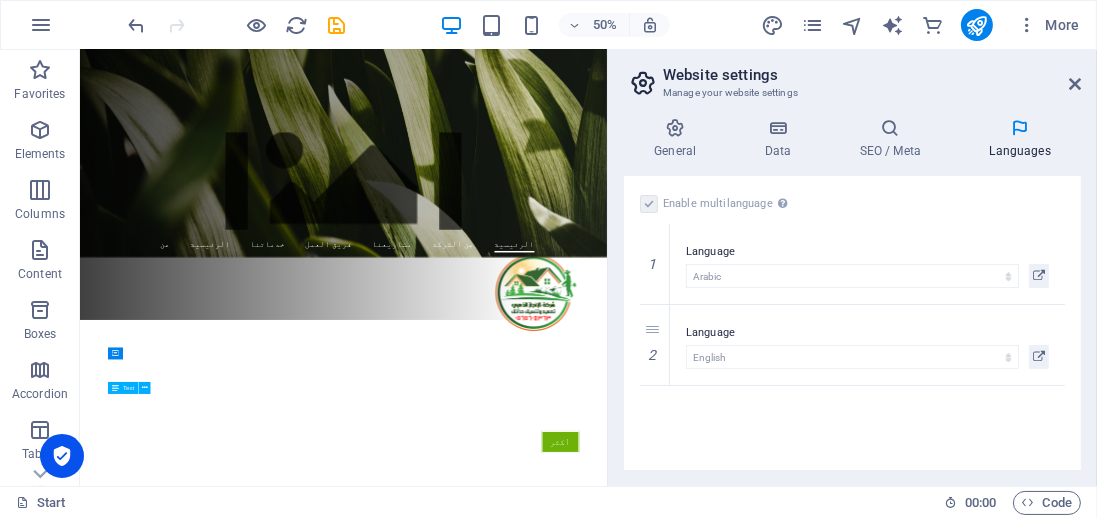 click at bounding box center [1039, 276] 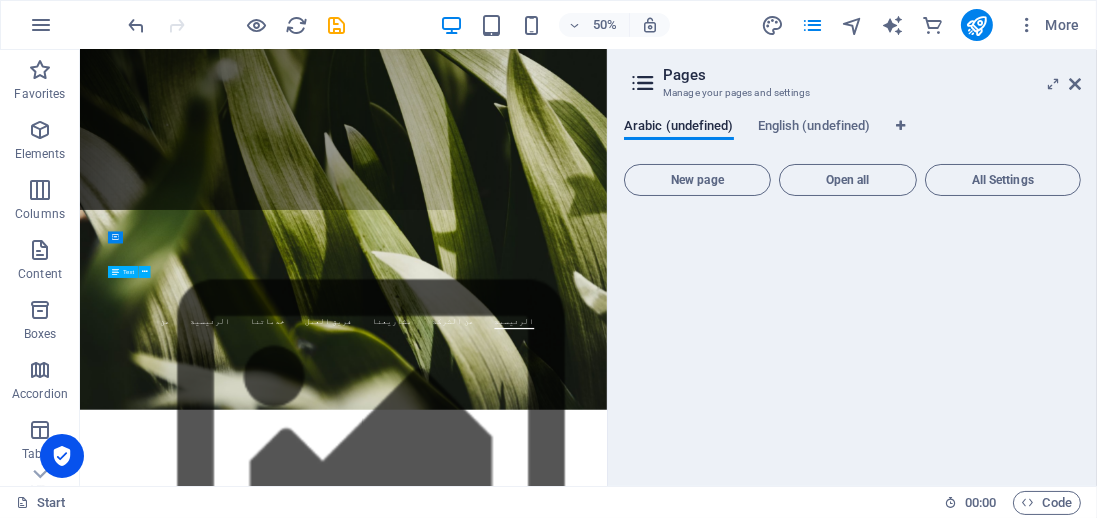 scroll, scrollTop: 574, scrollLeft: 0, axis: vertical 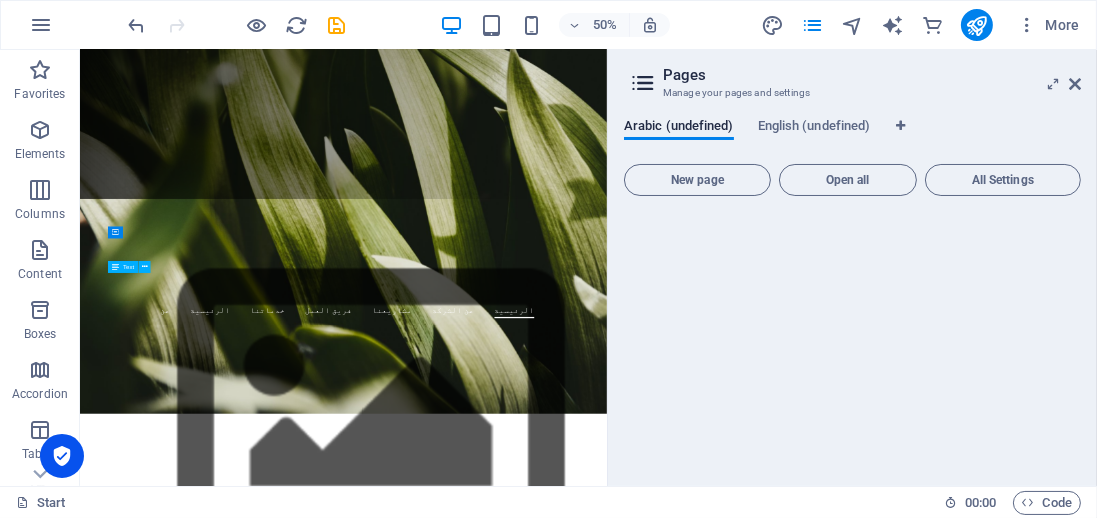 click on "All Settings" at bounding box center (1003, 180) 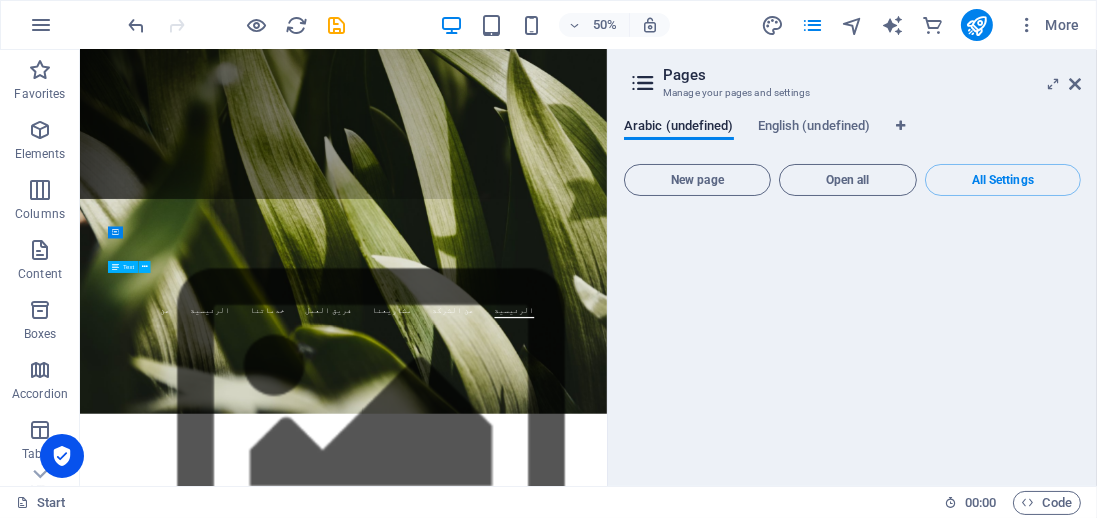 click at bounding box center (643, 83) 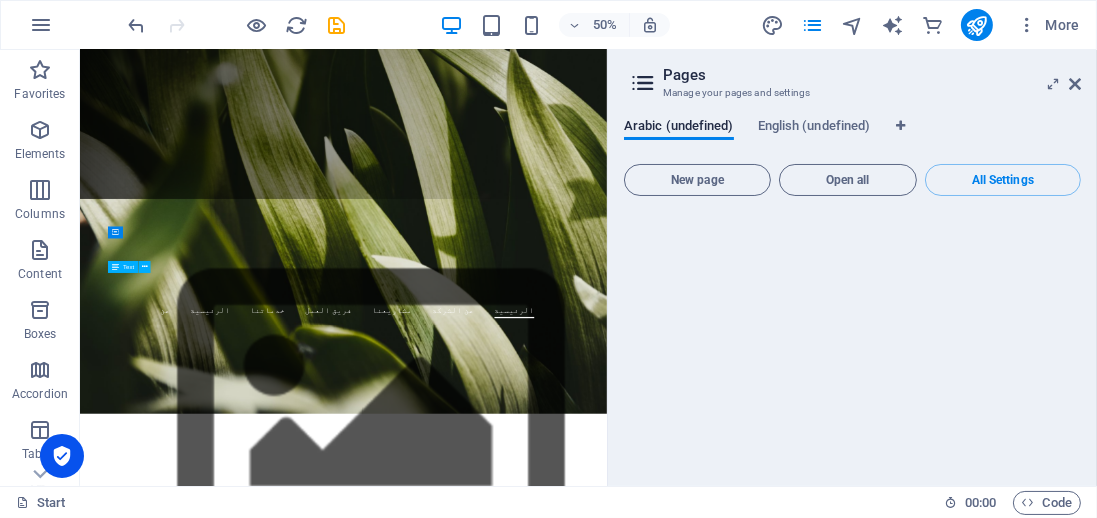 click on "Arabic (undefined)" at bounding box center (679, 128) 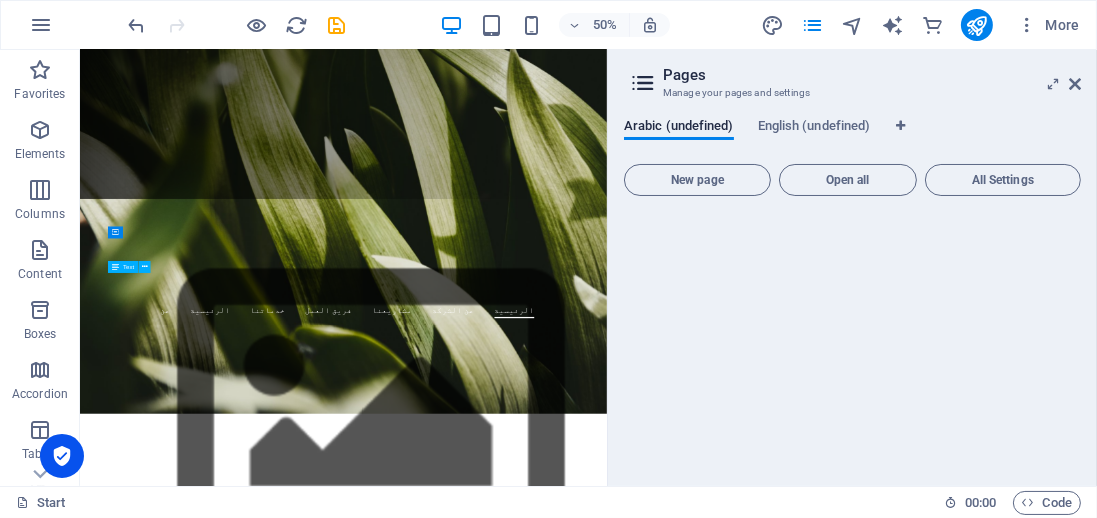 click on "All Settings" at bounding box center [1003, 180] 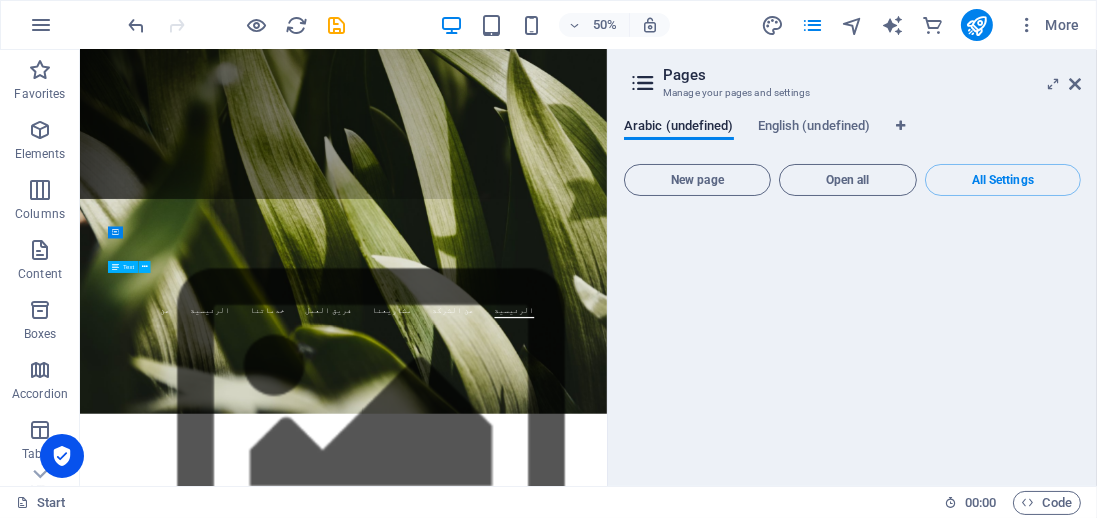 click on "All Settings" at bounding box center [1003, 180] 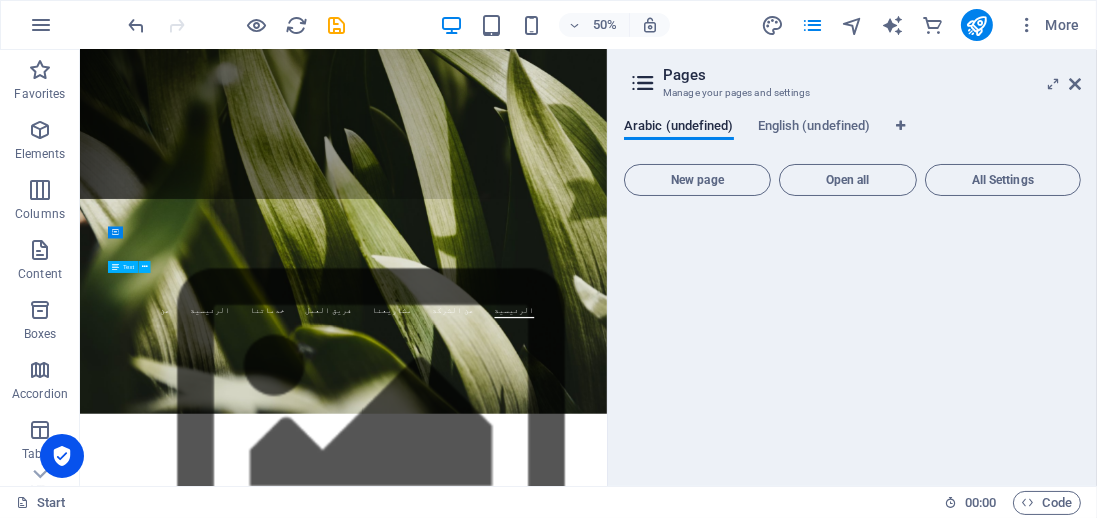 click on "All Settings" at bounding box center (1003, 180) 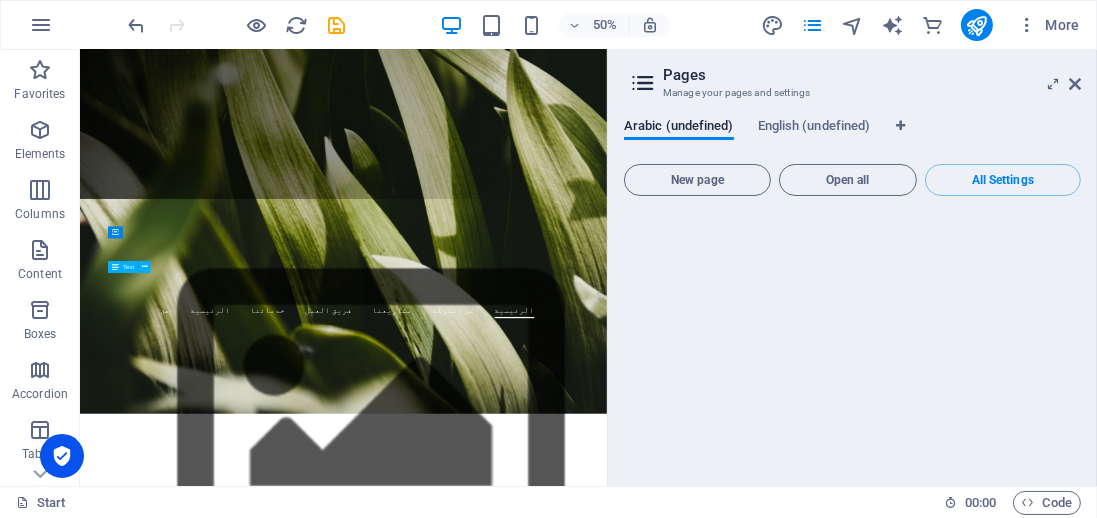 click on "English (undefined)" at bounding box center (814, 128) 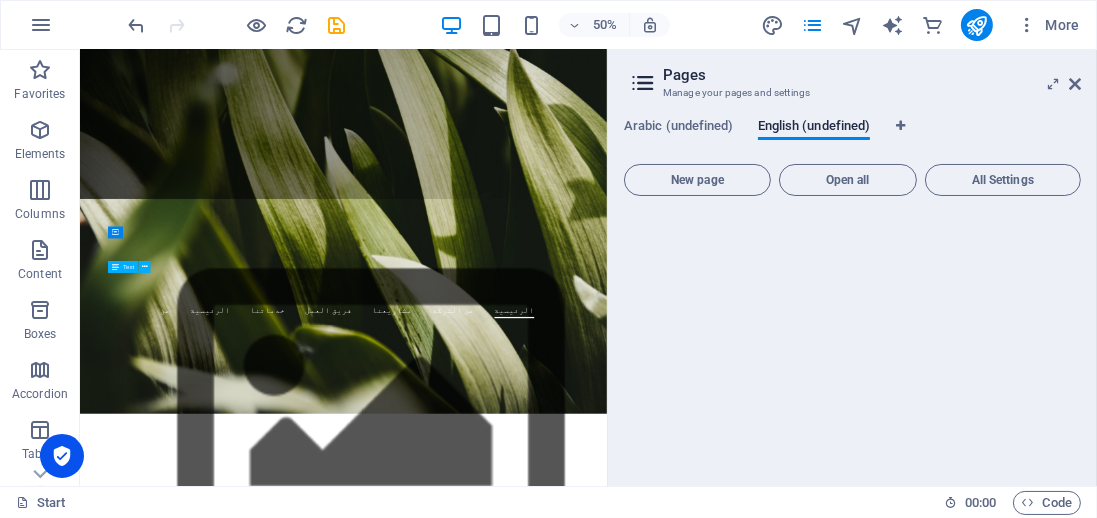 click on "Arabic (undefined)" at bounding box center (679, 128) 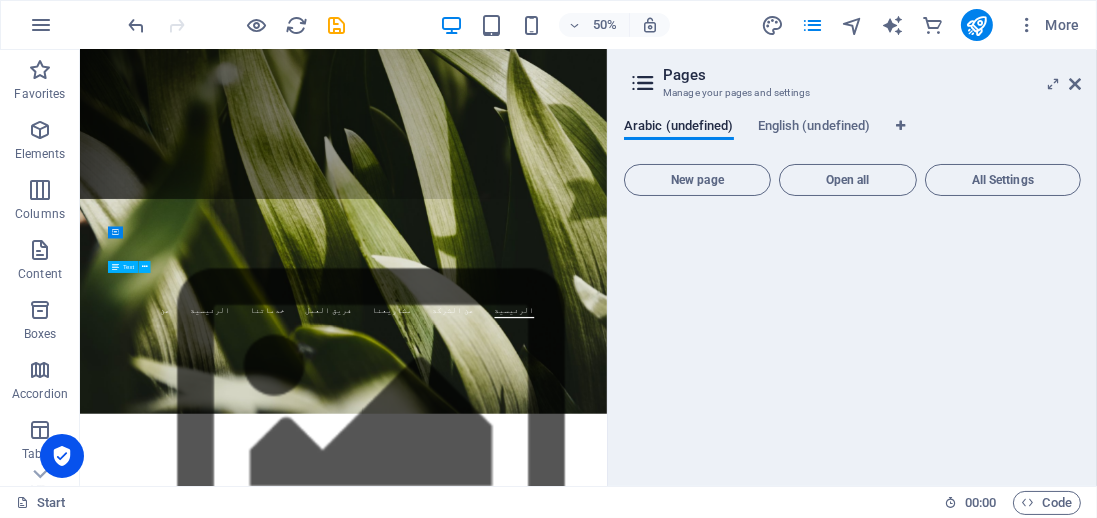click on "Open all" at bounding box center [848, 180] 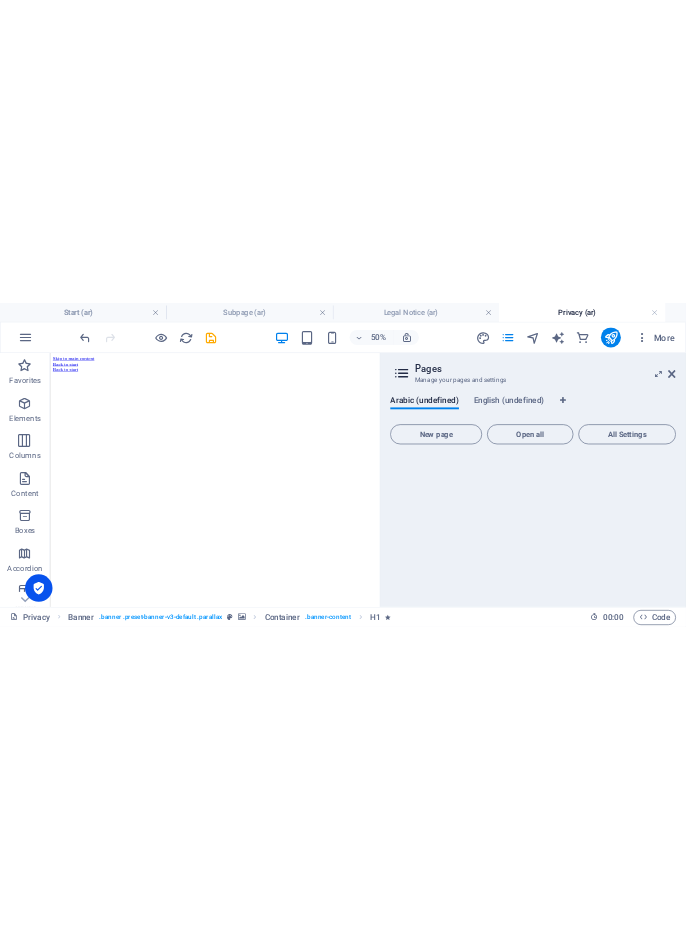 scroll, scrollTop: 0, scrollLeft: 0, axis: both 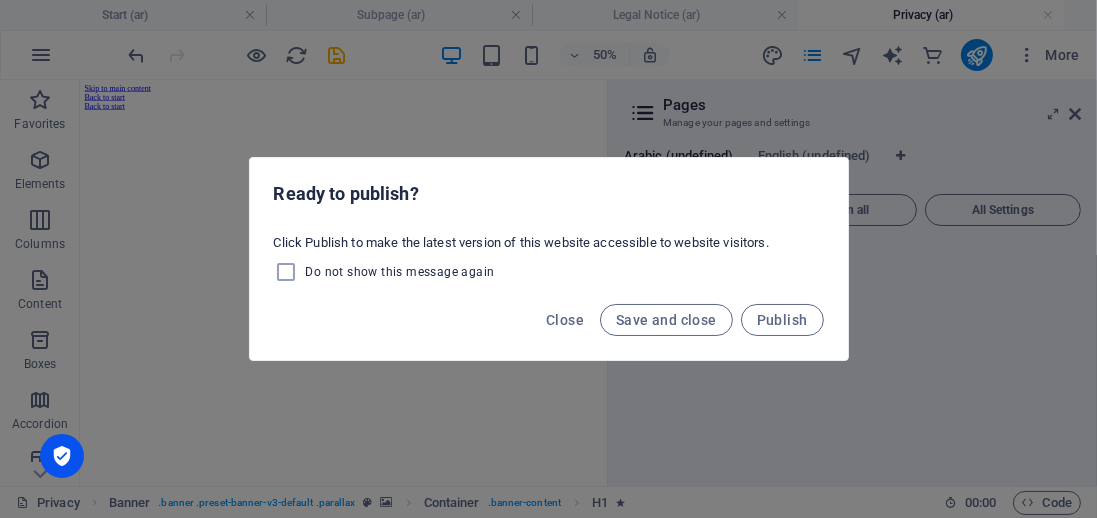 click on "Close" at bounding box center (565, 320) 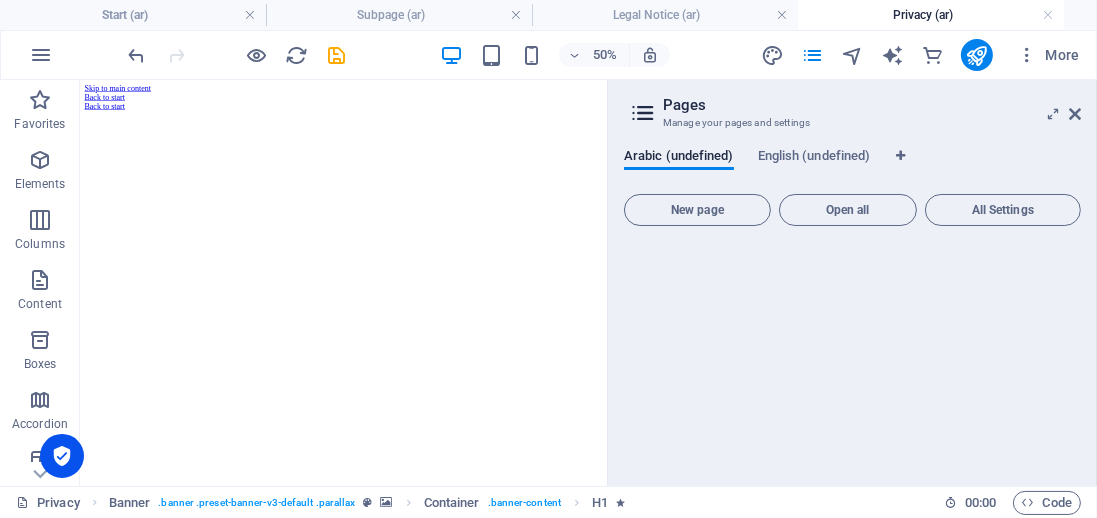 click on "All Settings" at bounding box center (1003, 210) 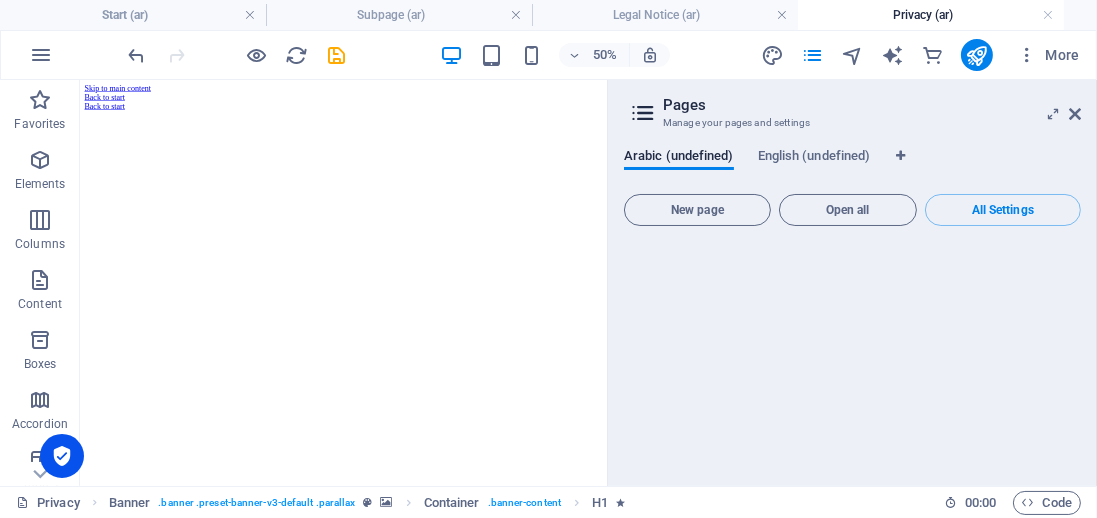 click at bounding box center [1075, 114] 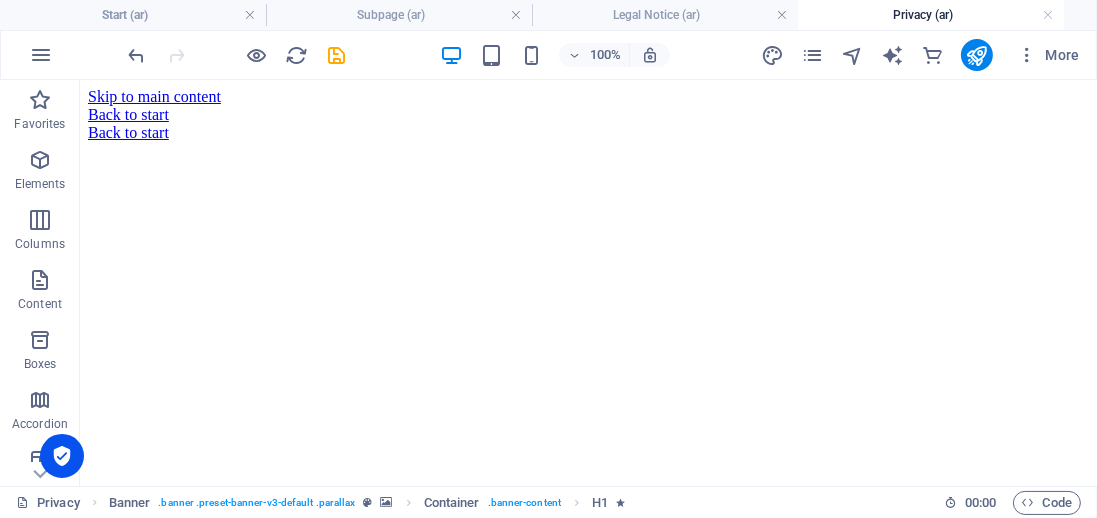 click at bounding box center [1027, 55] 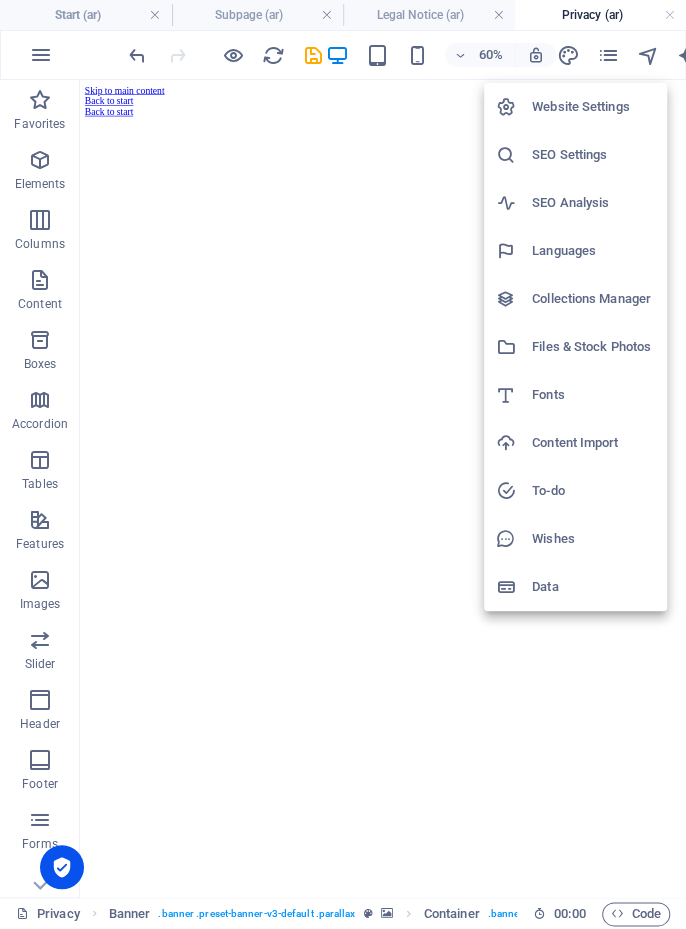 click on "Languages" at bounding box center [593, 251] 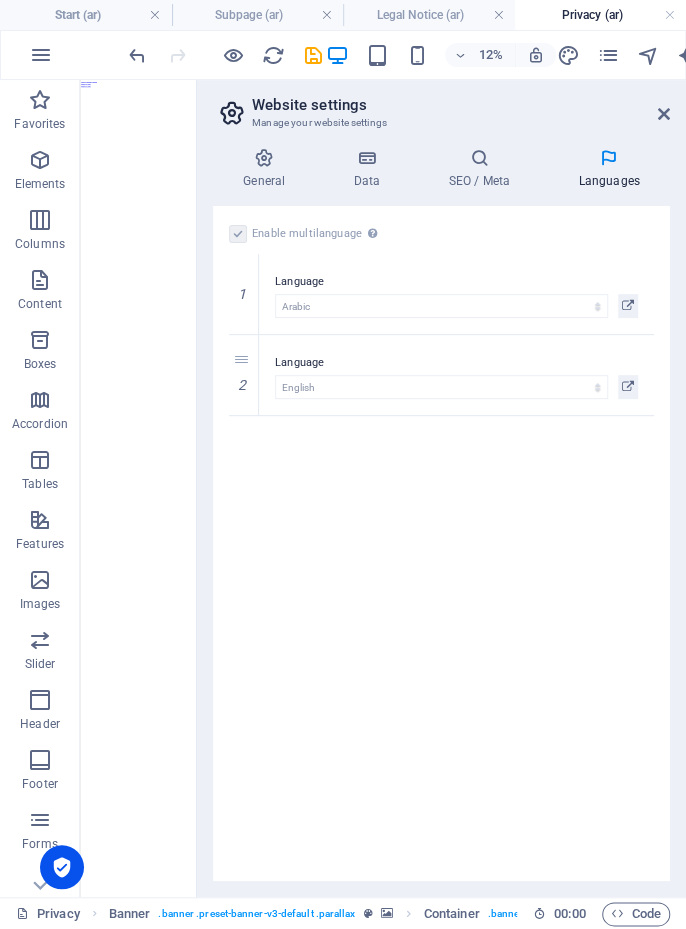 click on "Languages" at bounding box center (609, 169) 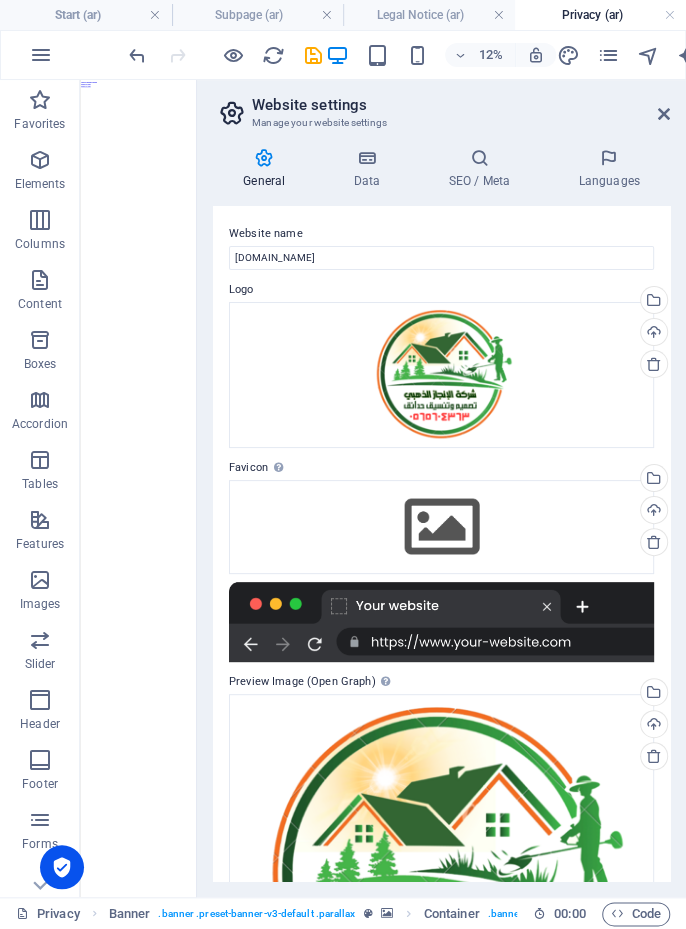 click on "Languages" at bounding box center [609, 169] 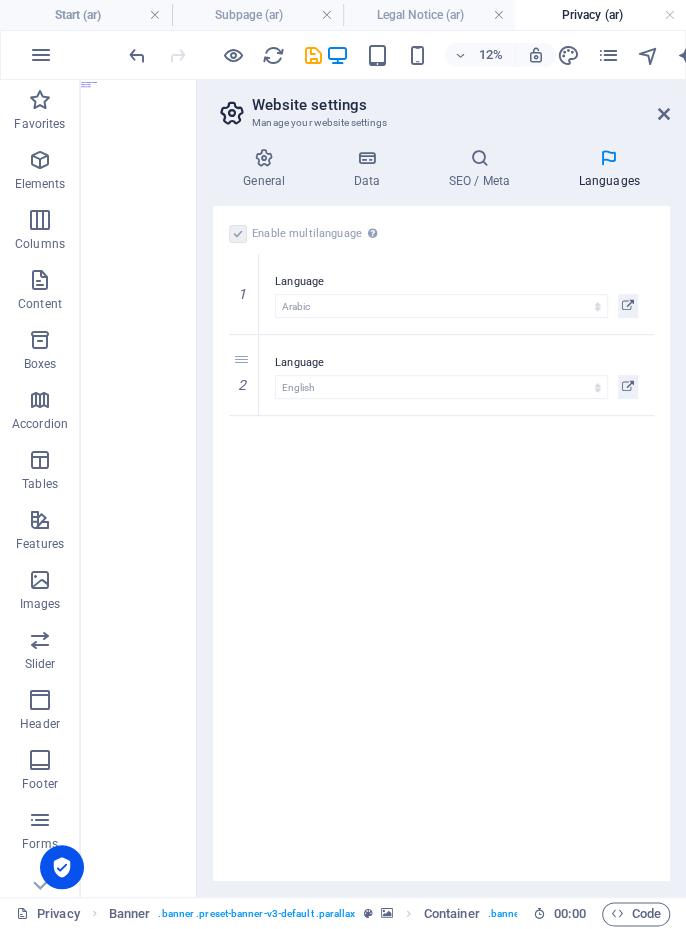 scroll, scrollTop: 142, scrollLeft: 0, axis: vertical 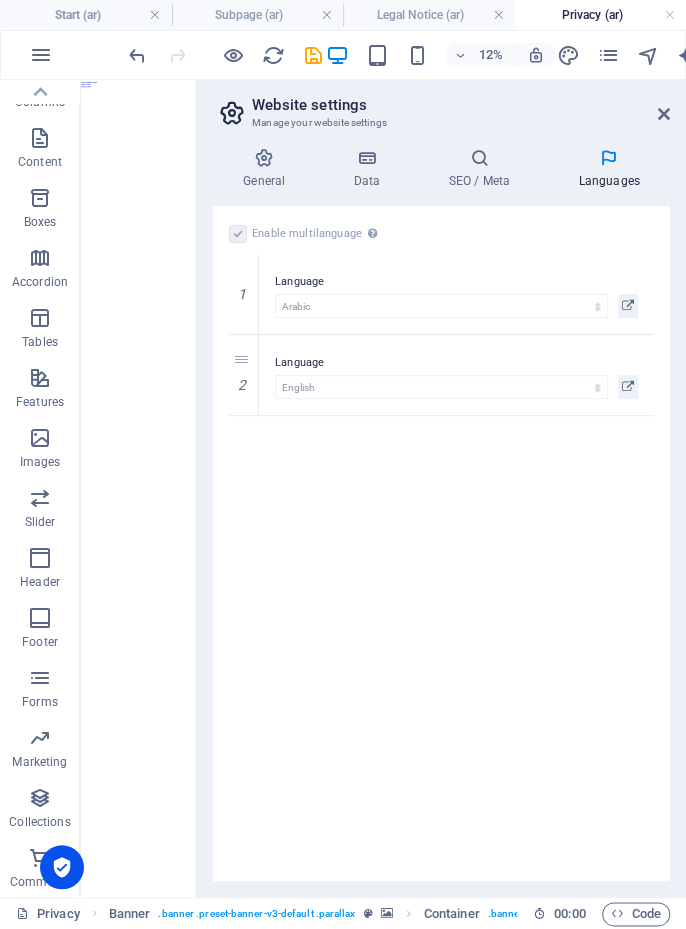 click at bounding box center (664, 114) 